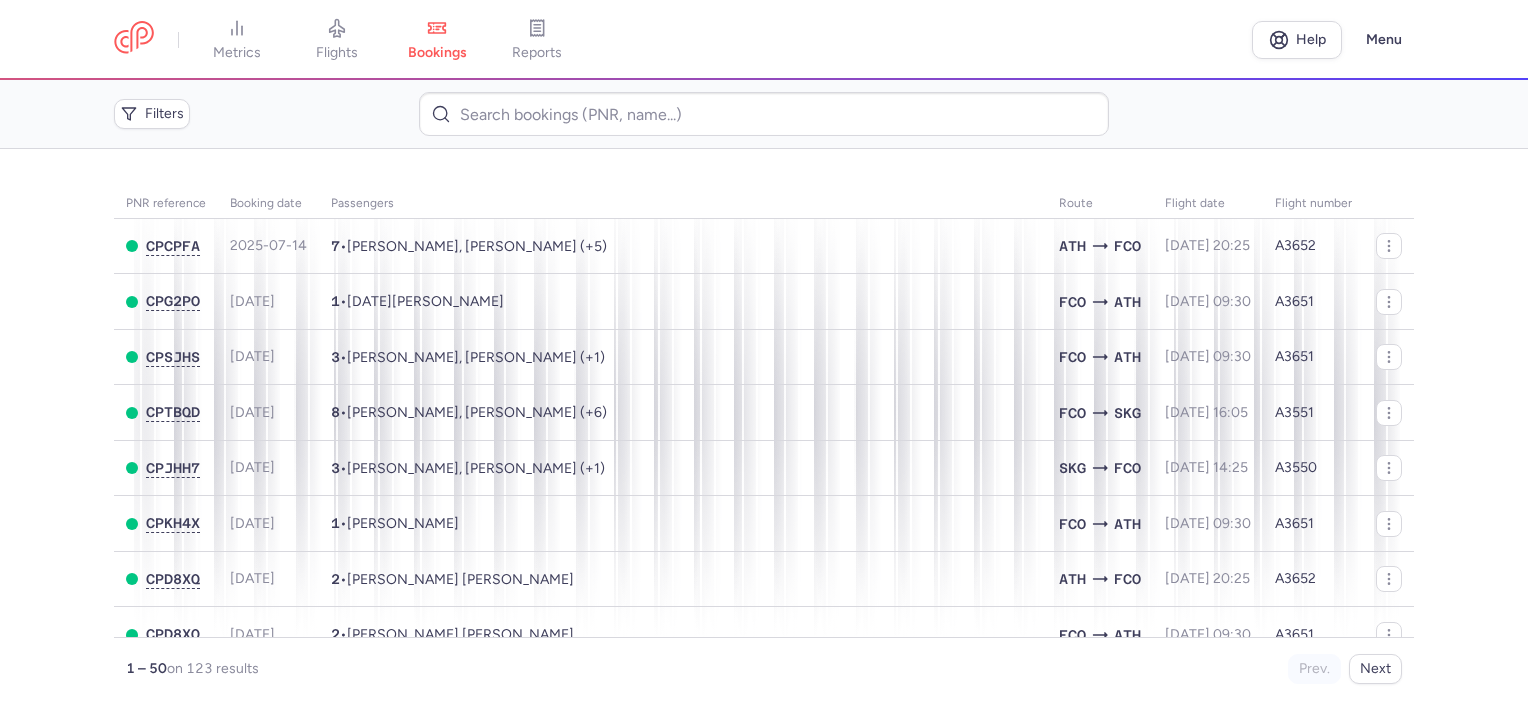 scroll, scrollTop: 0, scrollLeft: 0, axis: both 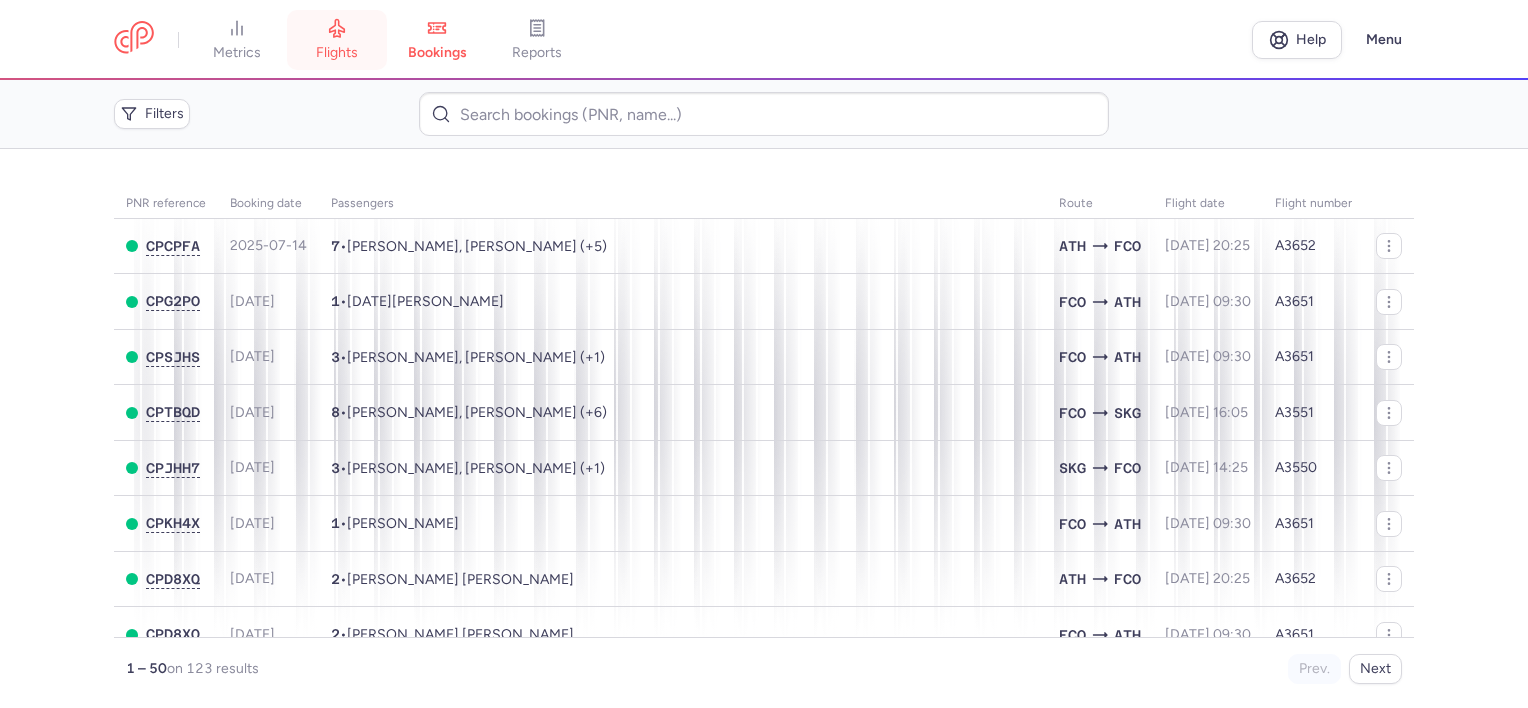 click on "flights" at bounding box center (337, 53) 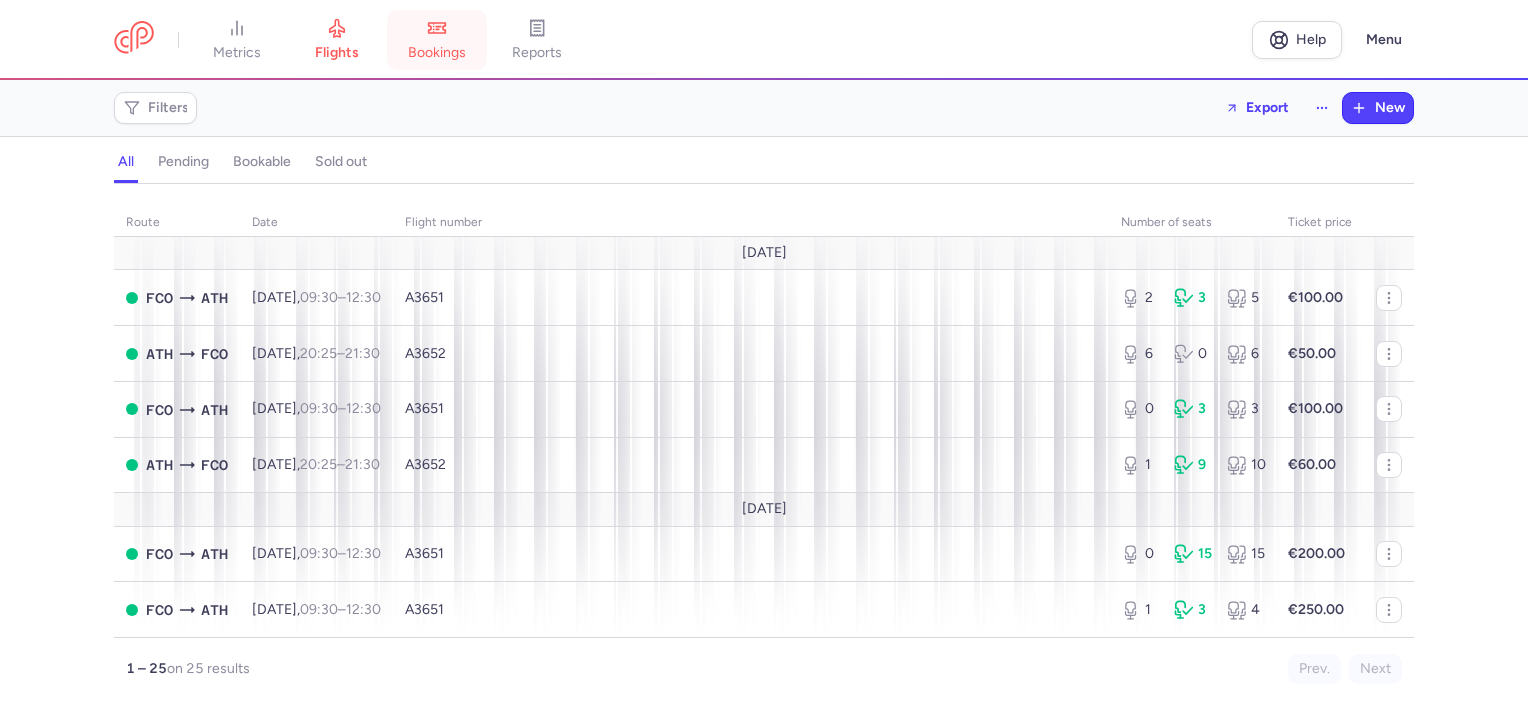 click on "bookings" at bounding box center [437, 40] 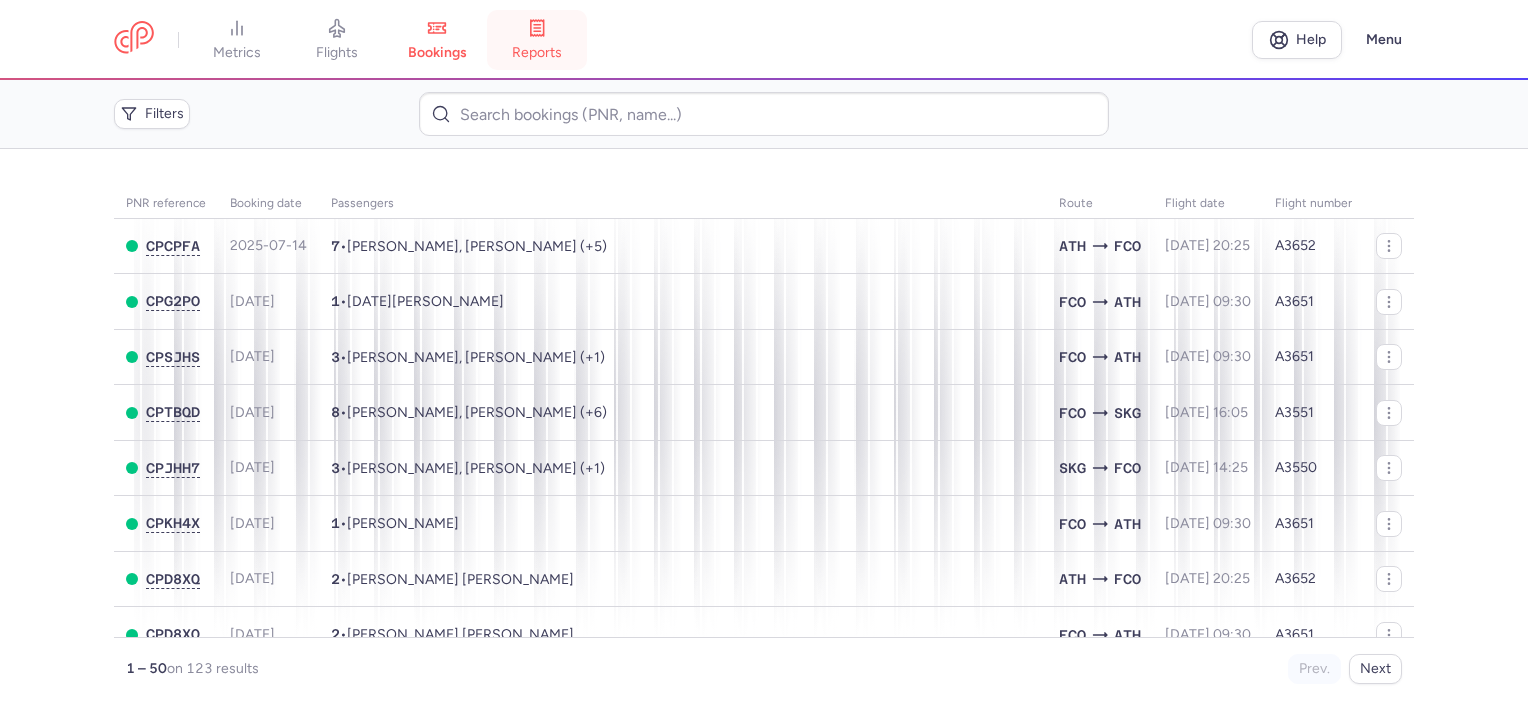 click on "reports" at bounding box center [537, 40] 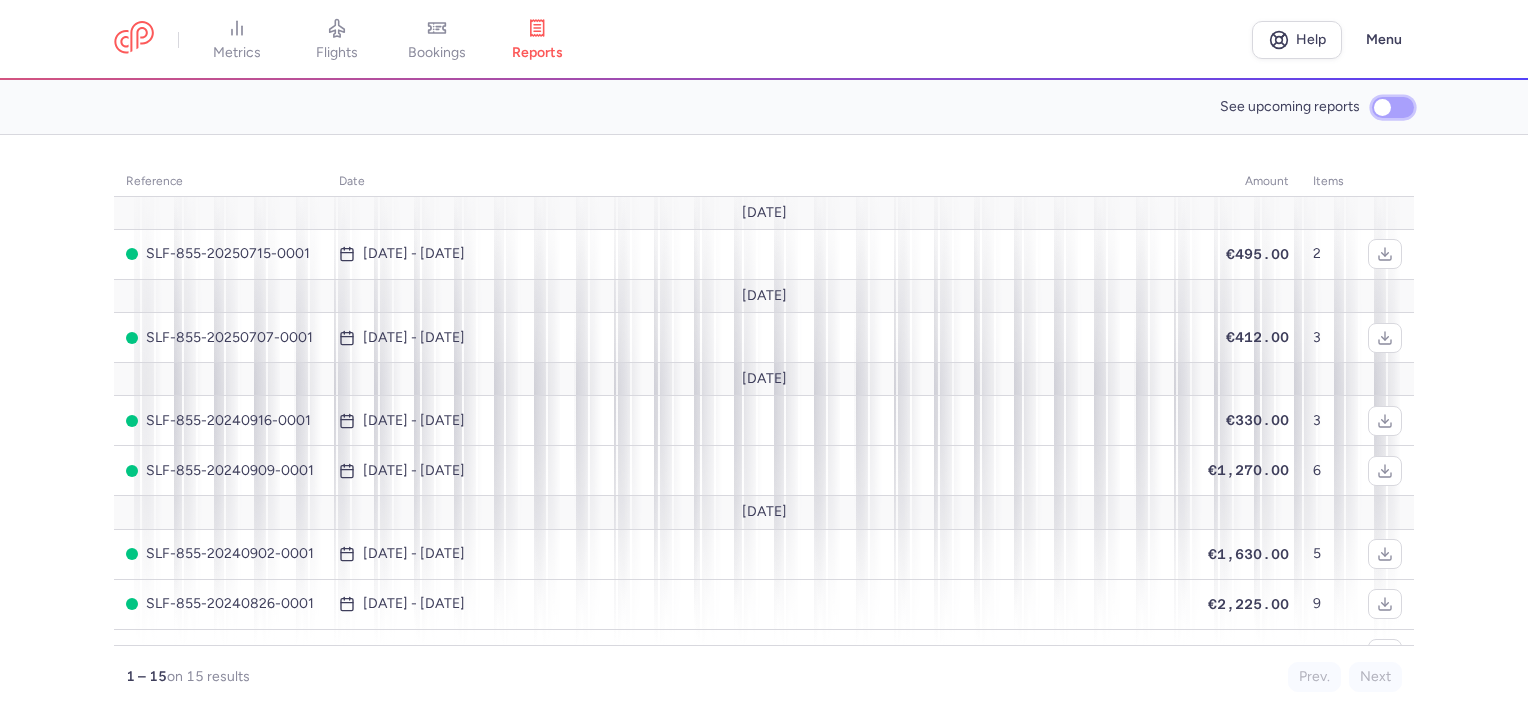 click on "See upcoming reports" at bounding box center [1393, 107] 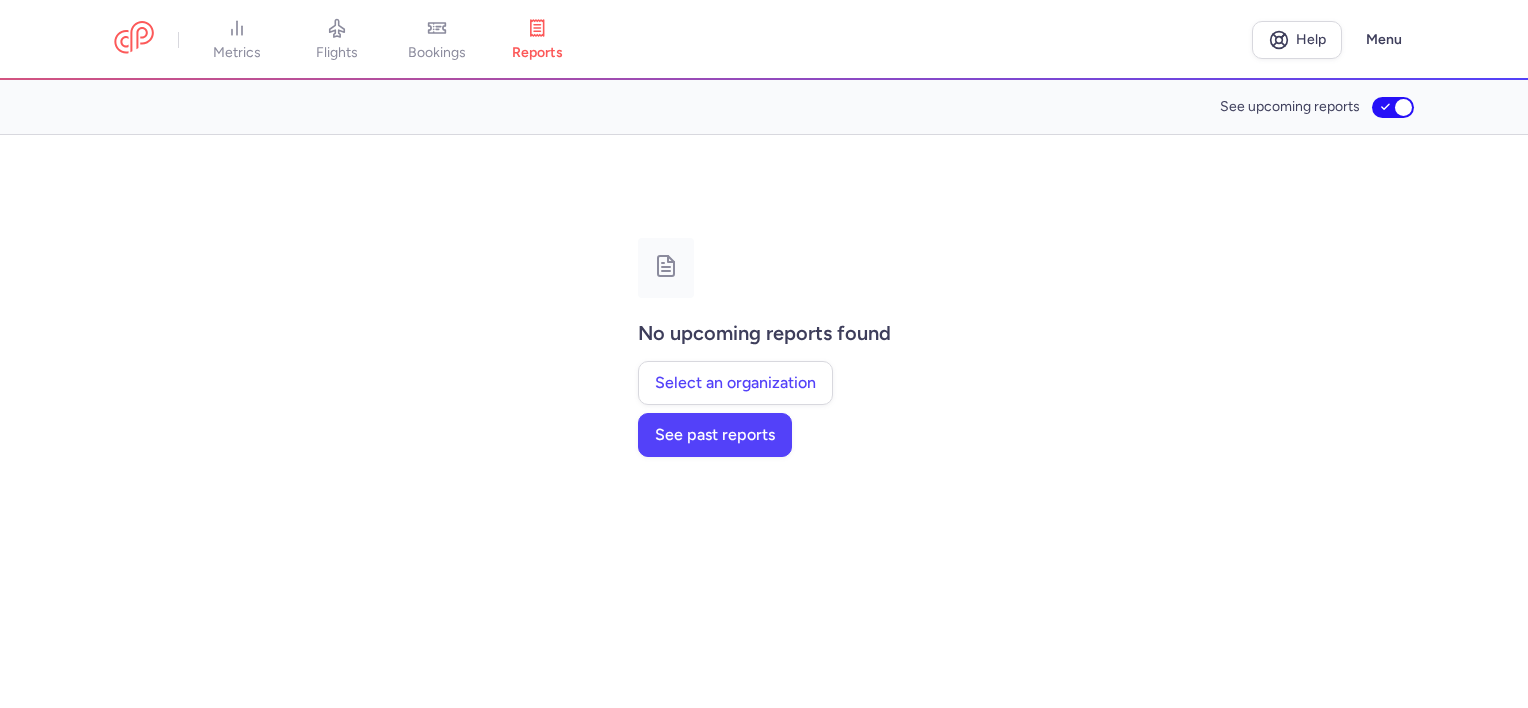 click on "See upcoming reports" 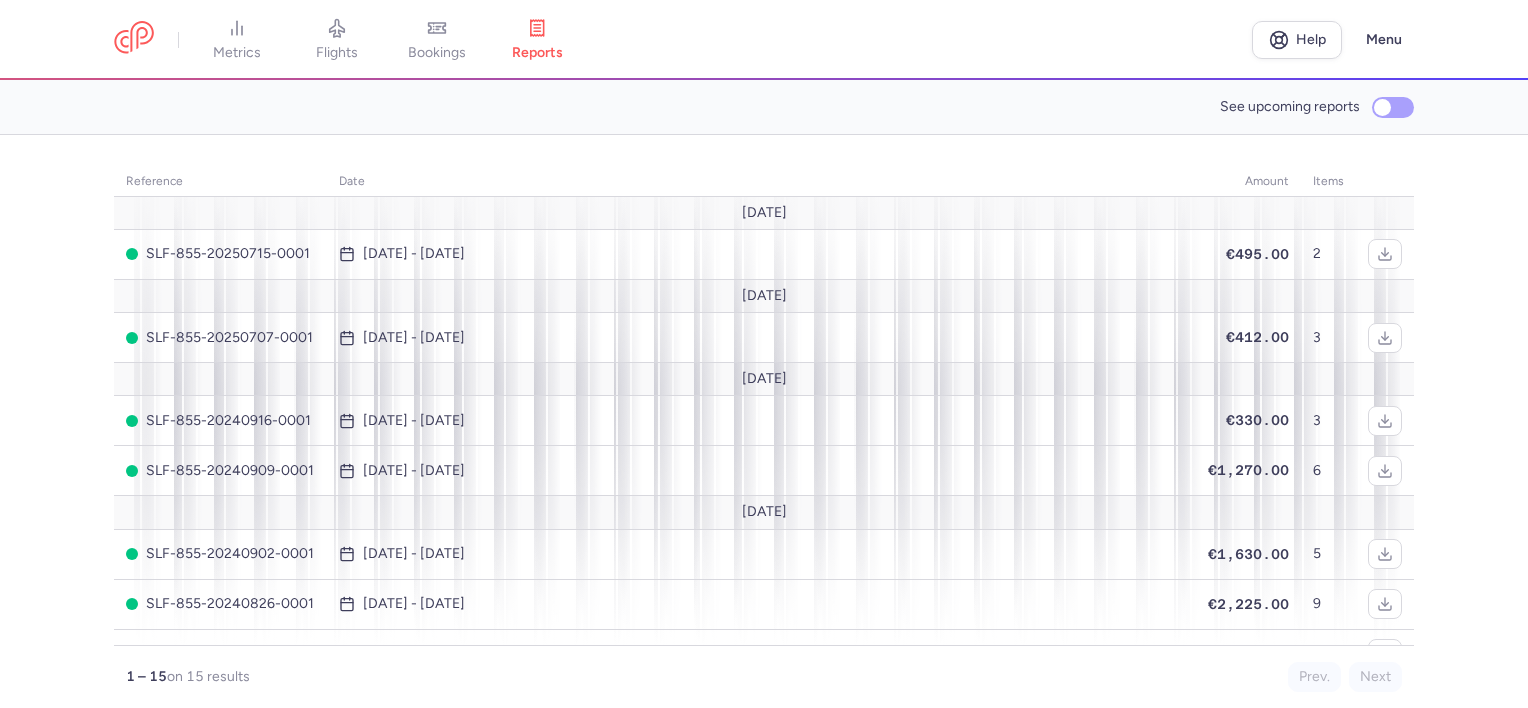 click on "See upcoming reports" at bounding box center (1290, 107) 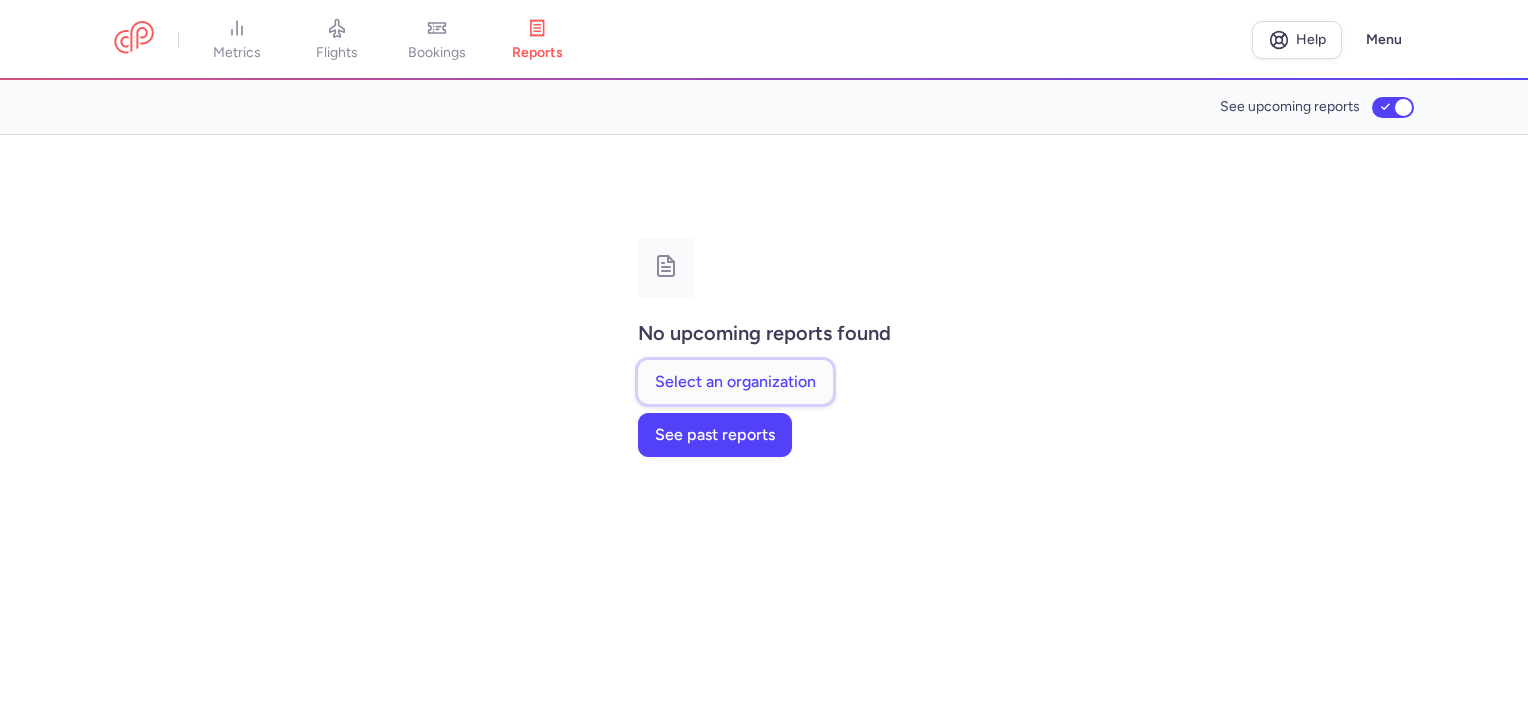 click on "Select an organization" at bounding box center (735, 382) 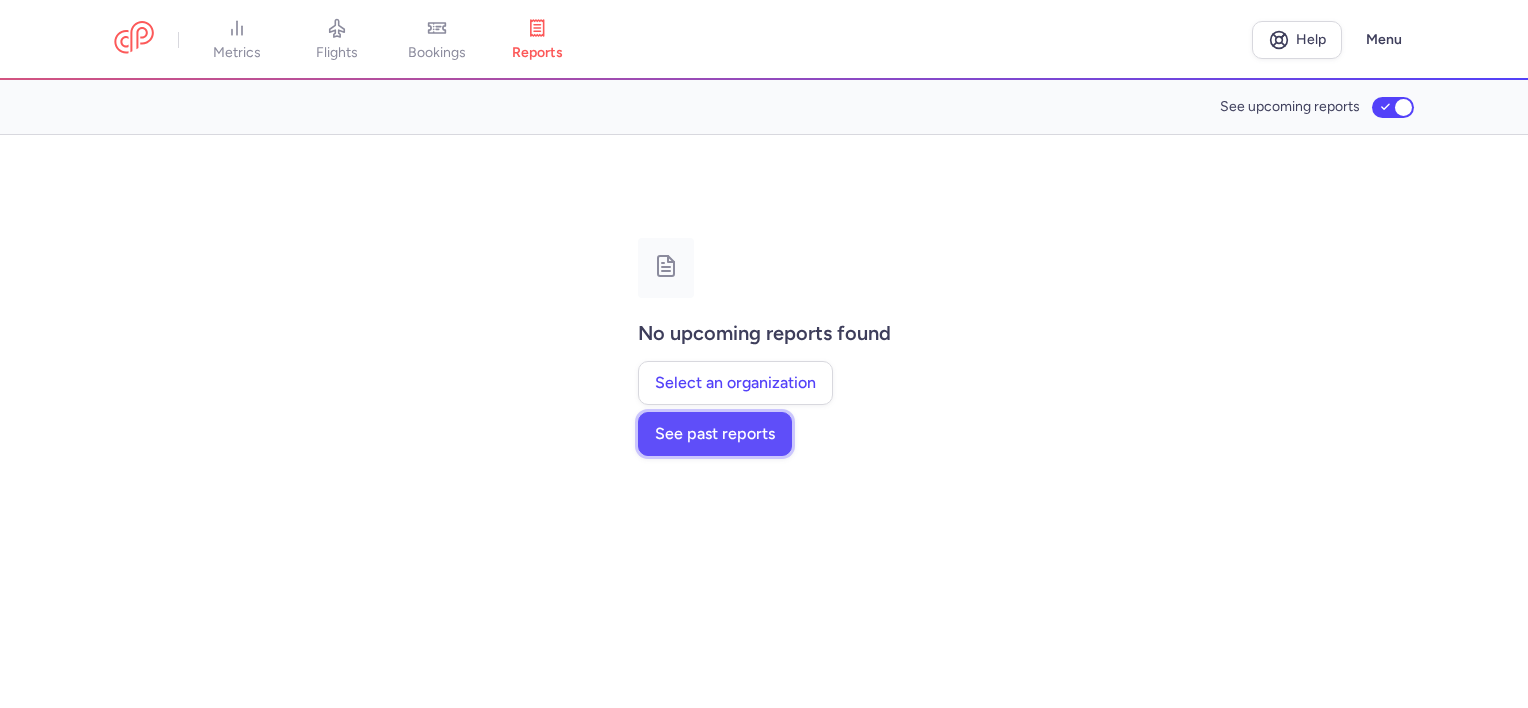 click on "See past reports" 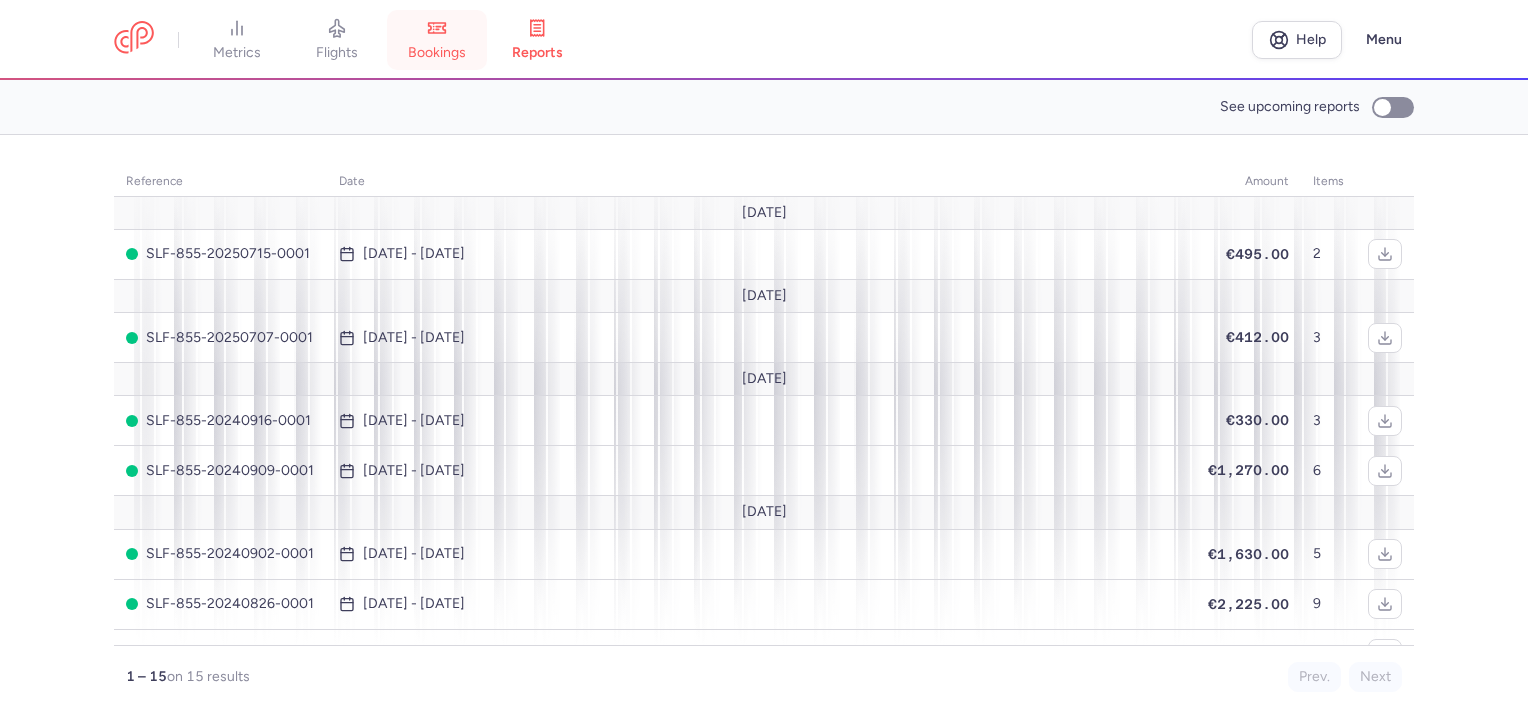 click on "bookings" at bounding box center [437, 53] 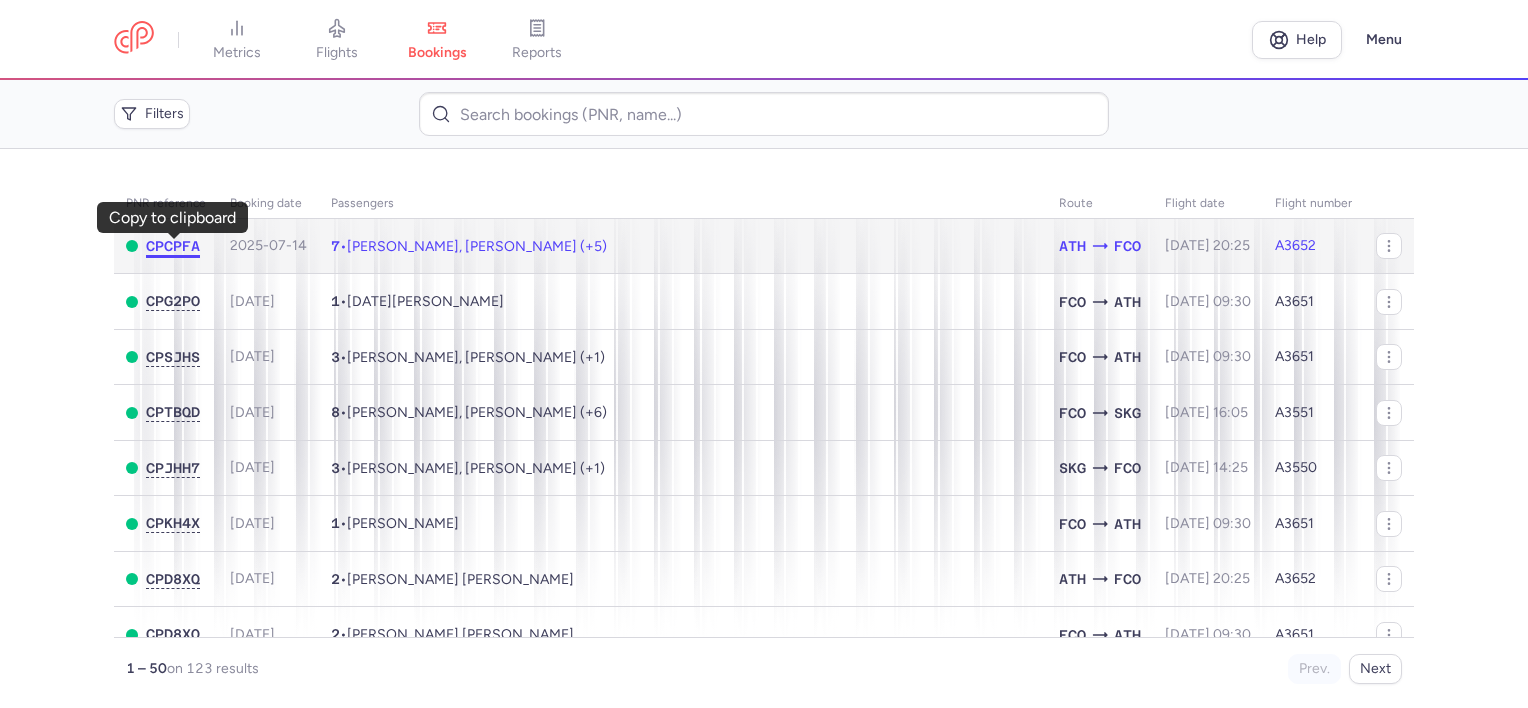 click on "CPCPFA" 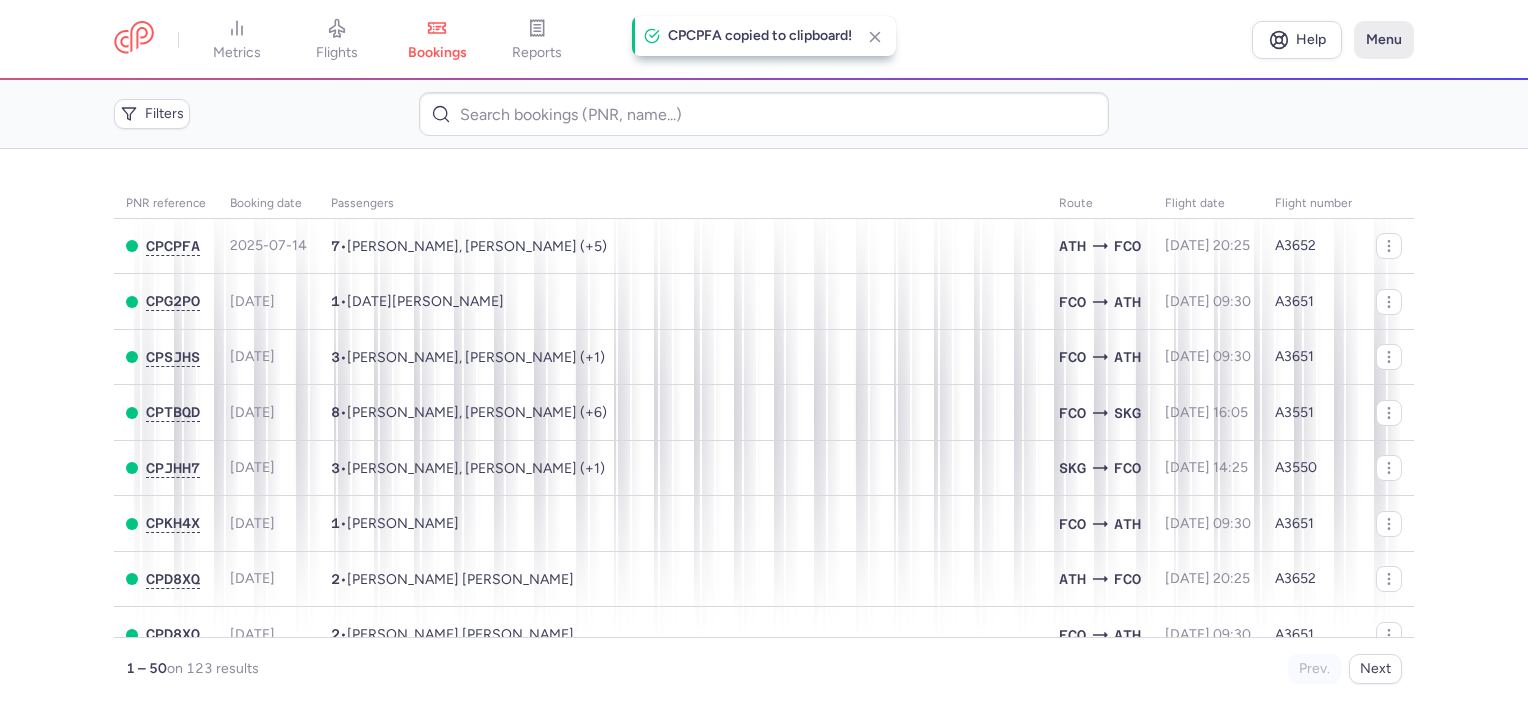 click on "Menu" at bounding box center [1384, 40] 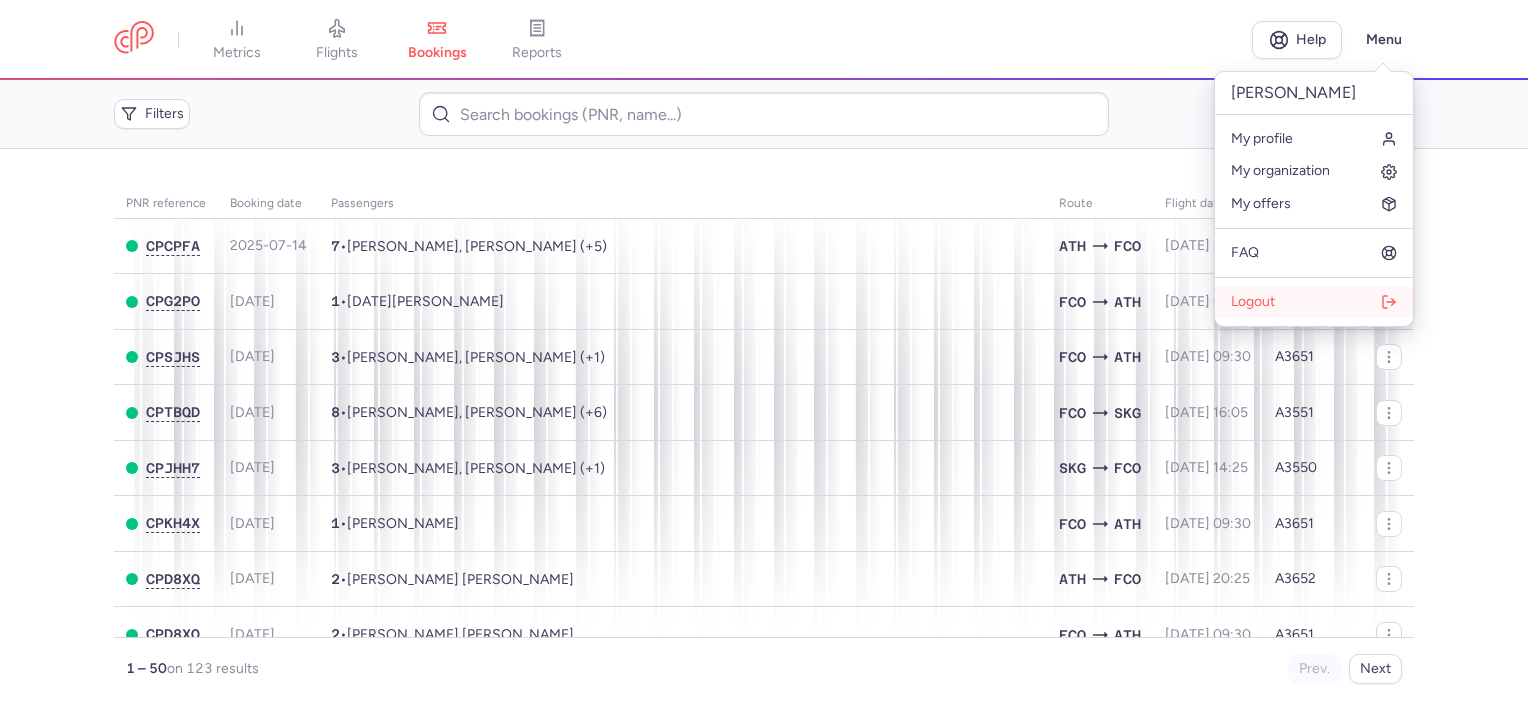 click on "Logout" at bounding box center [1314, 302] 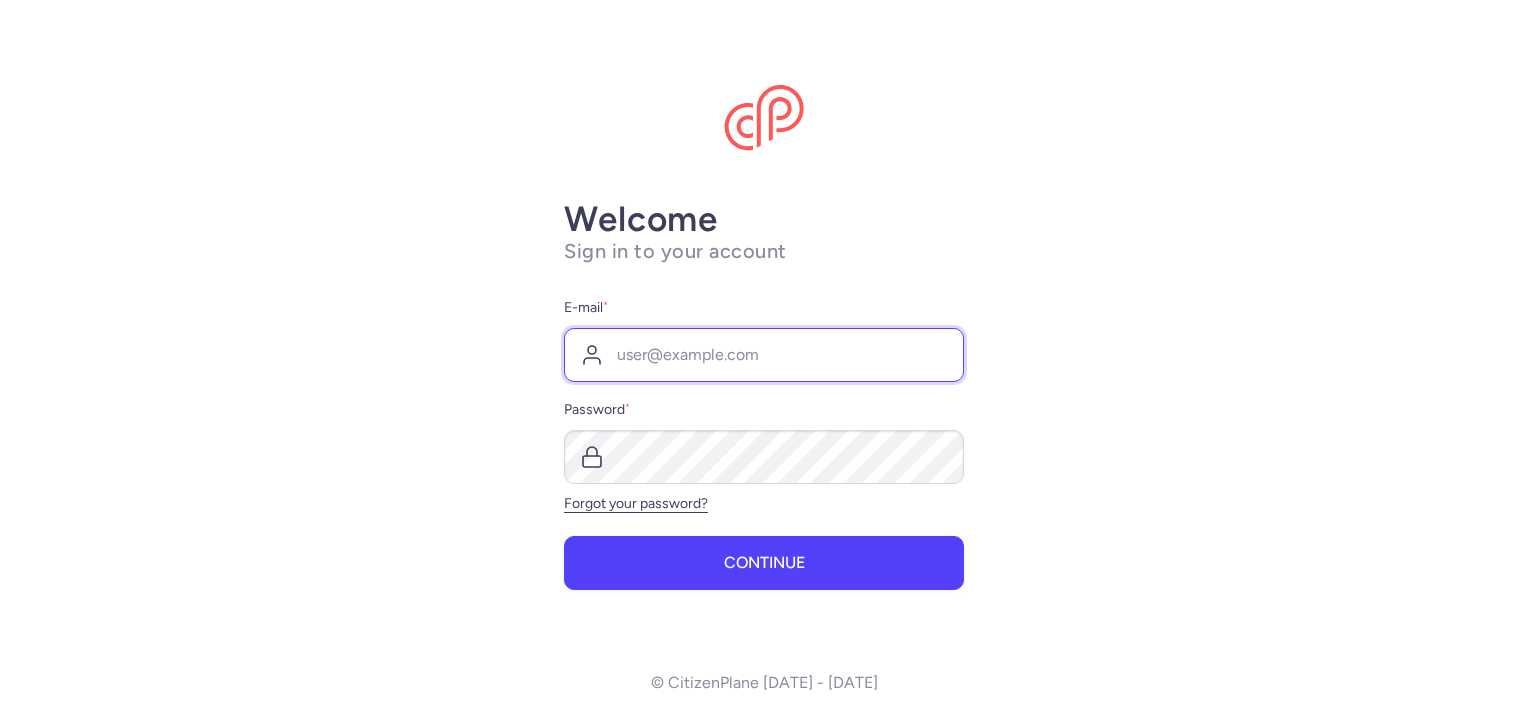 type on "v.aliberti@hi-land.it" 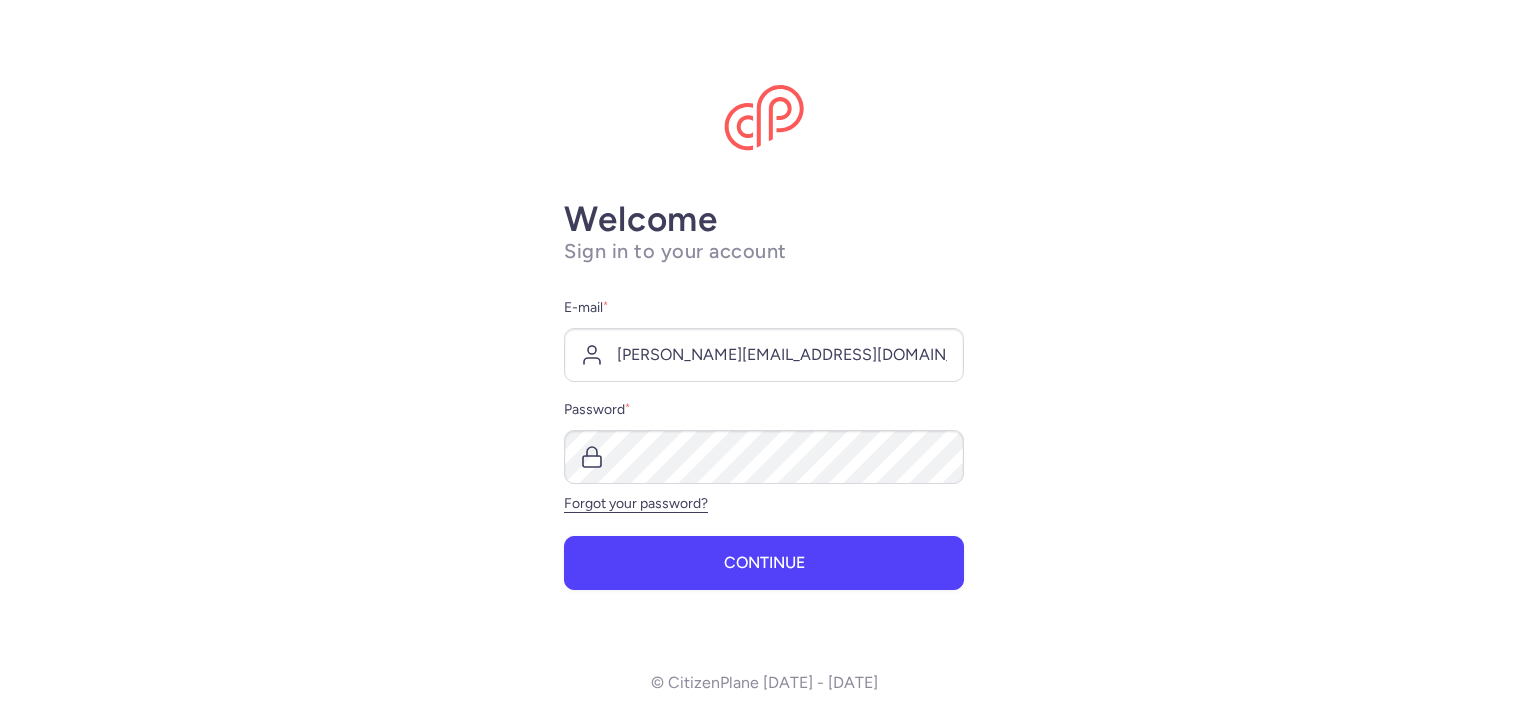 click on "Welcome Sign in to your account E-mail  * v.aliberti@hi-land.it Password  * Forgot your password?  Continue  © CitizenPlane 2017 - 2025" at bounding box center [764, 354] 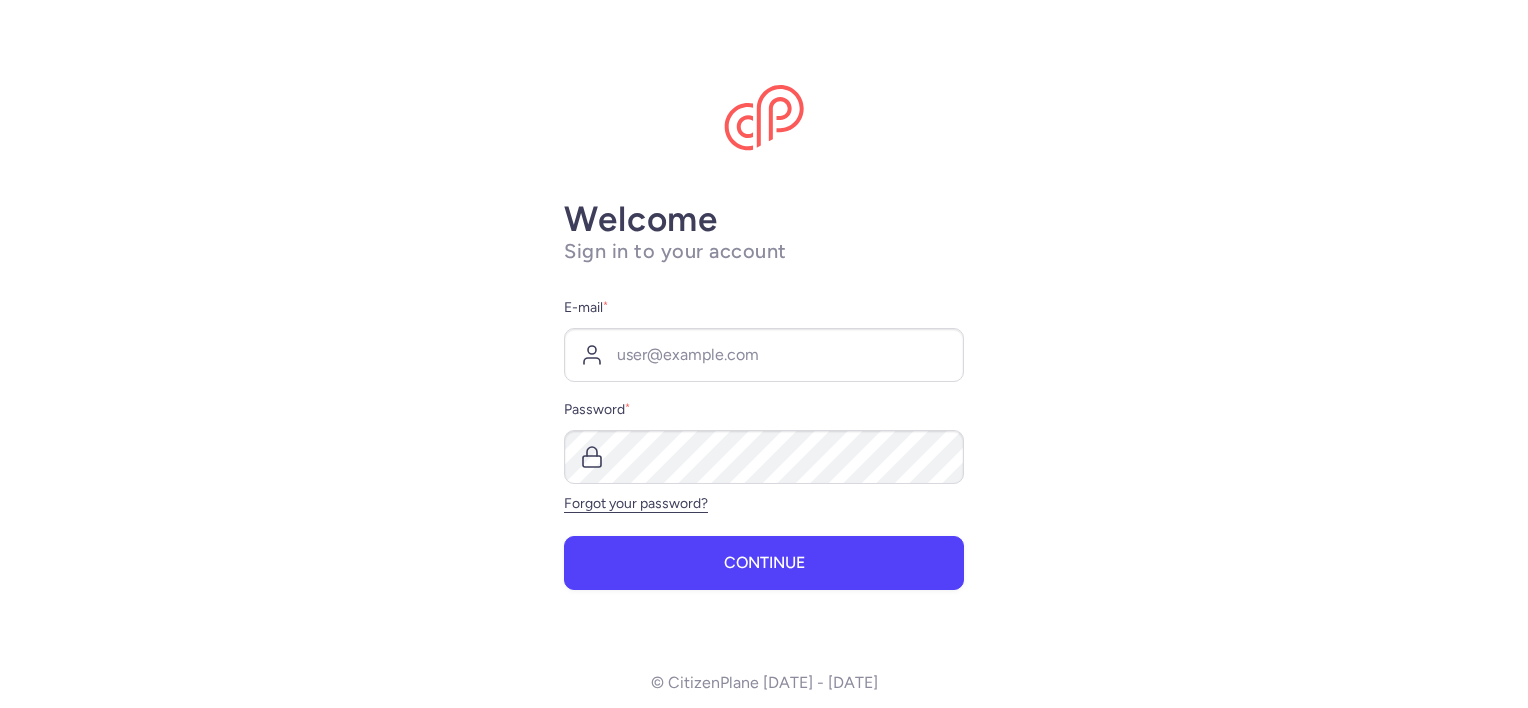 scroll, scrollTop: 0, scrollLeft: 0, axis: both 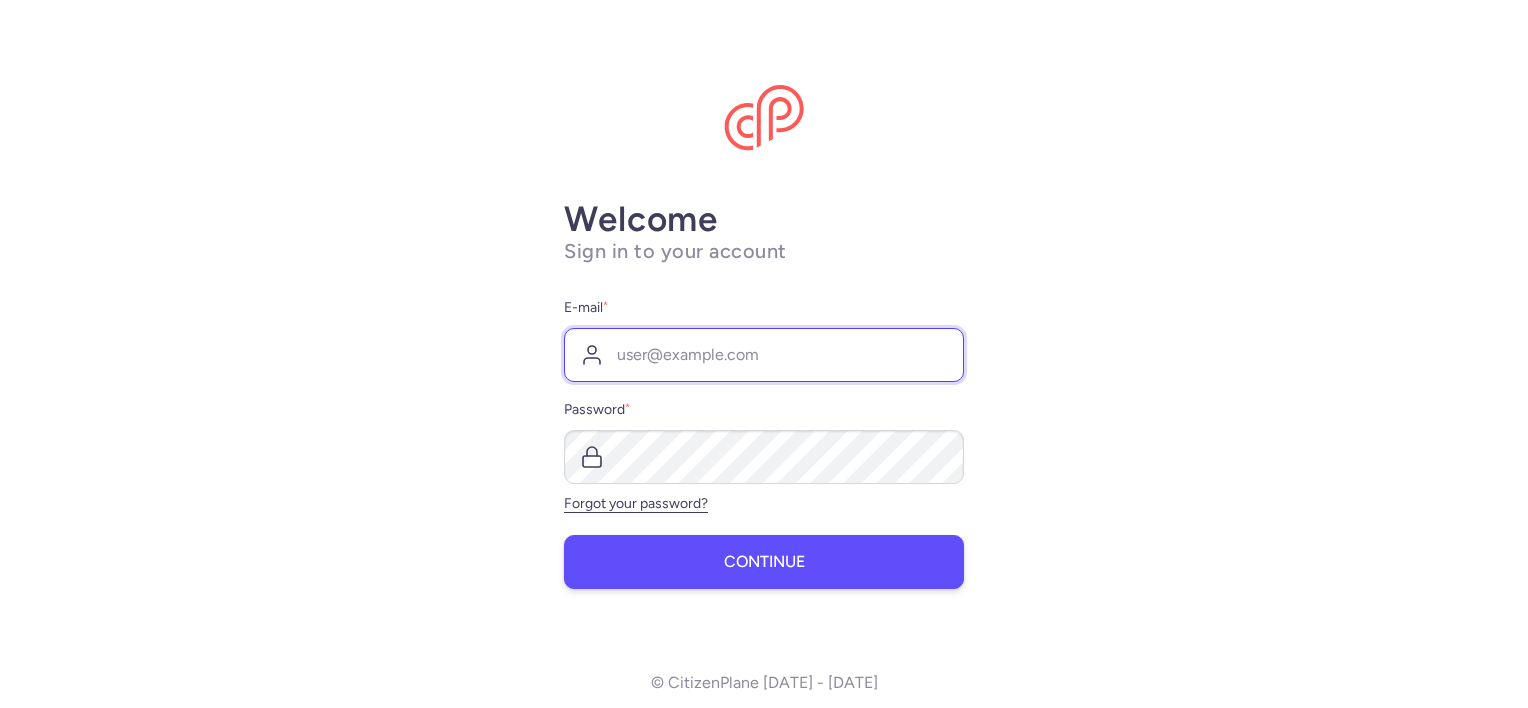 type on "v.aliberti@hi-land.it" 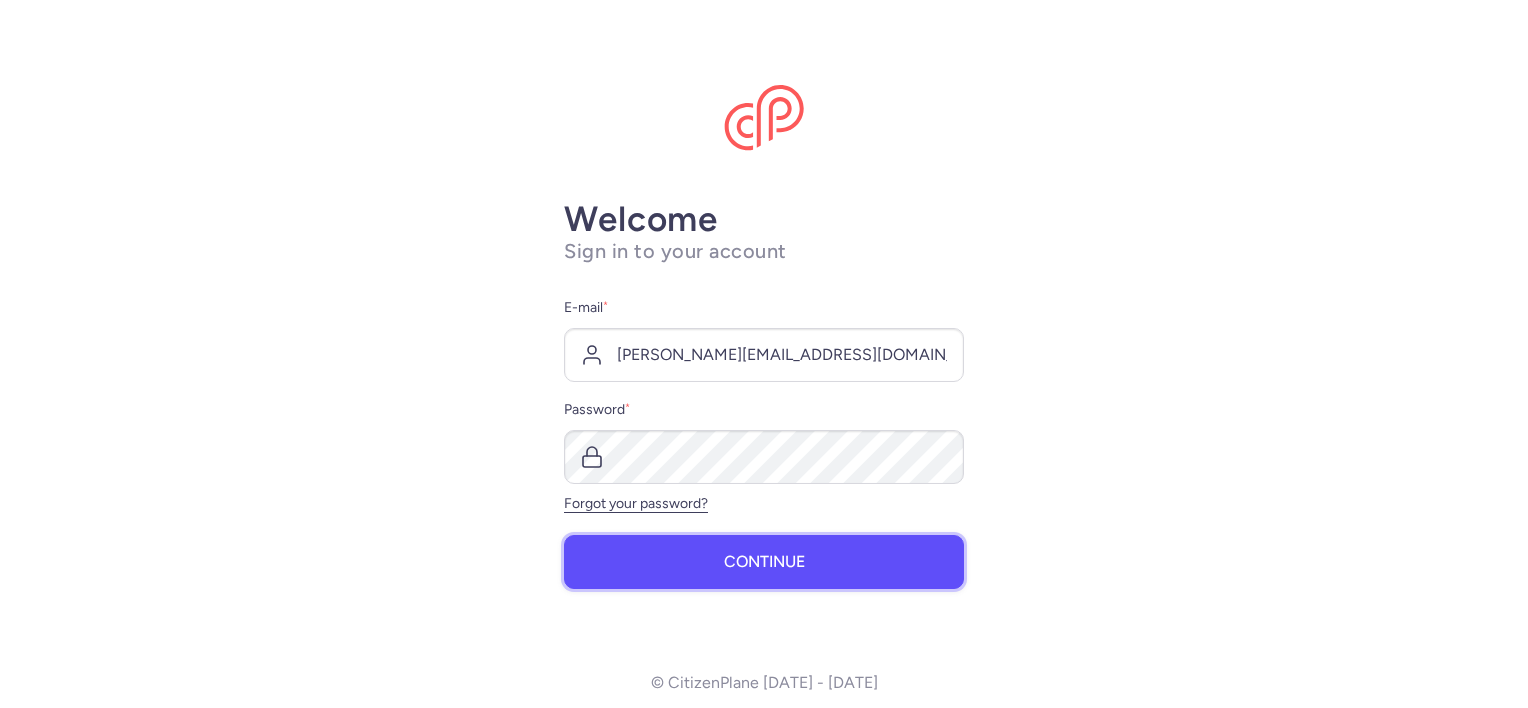 click on "Continue" at bounding box center (764, 562) 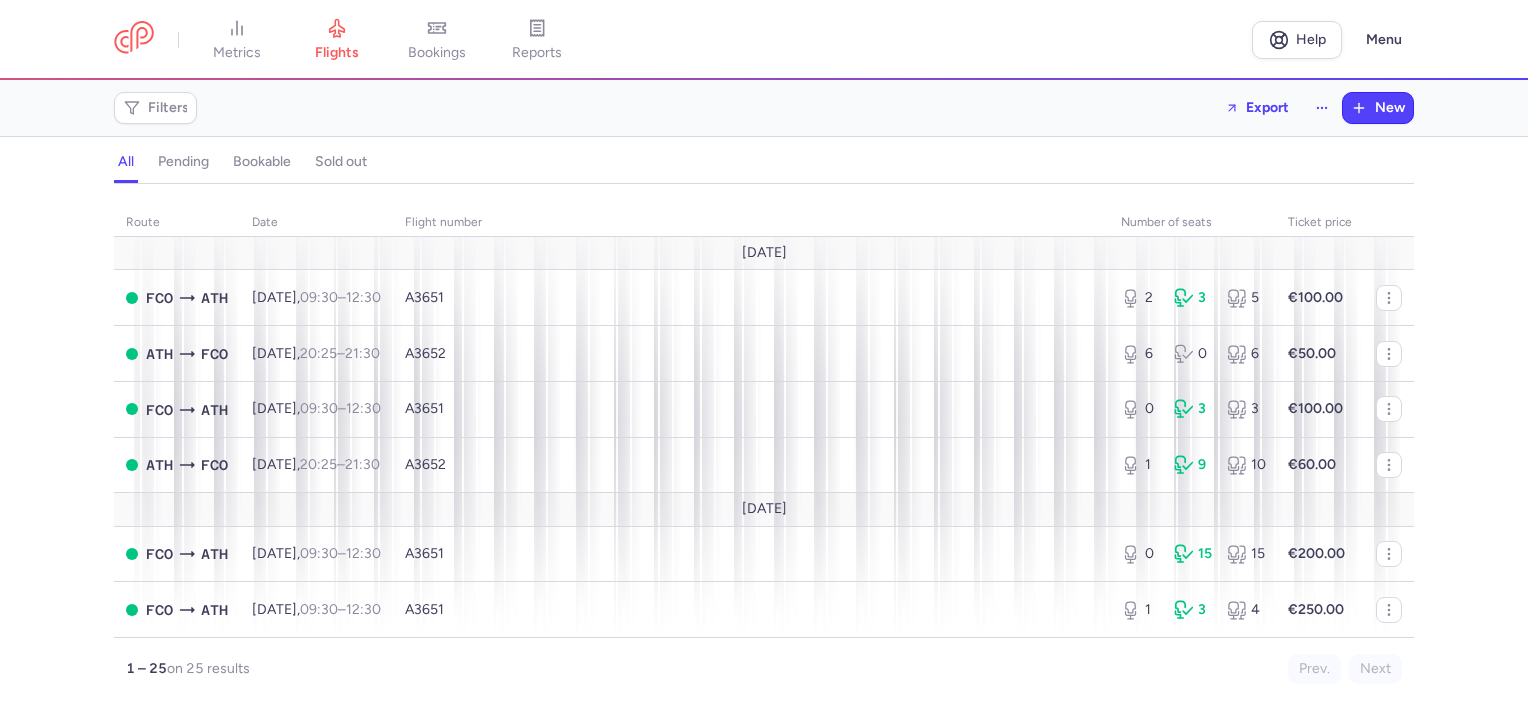 click on "bookings" at bounding box center [437, 40] 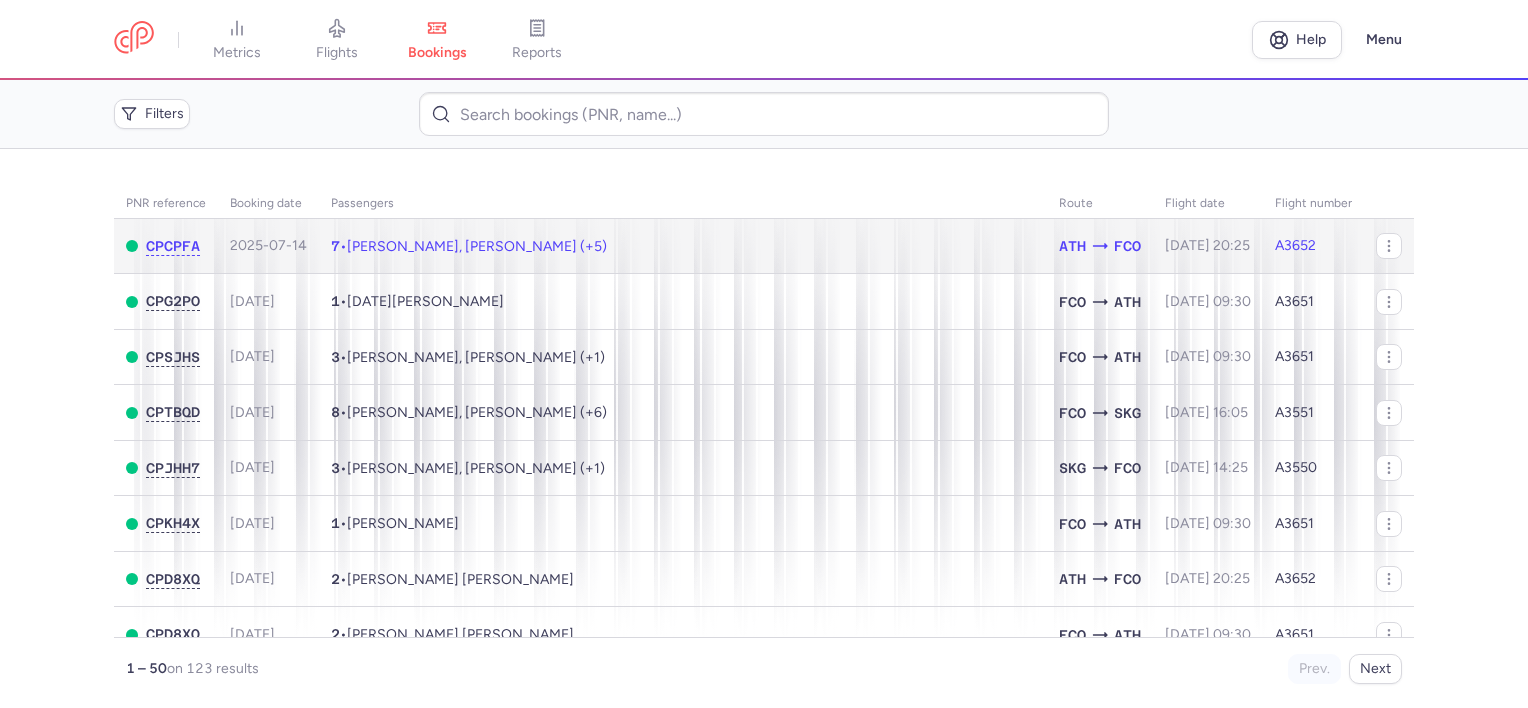 drag, startPoint x: 508, startPoint y: 244, endPoint x: 530, endPoint y: 244, distance: 22 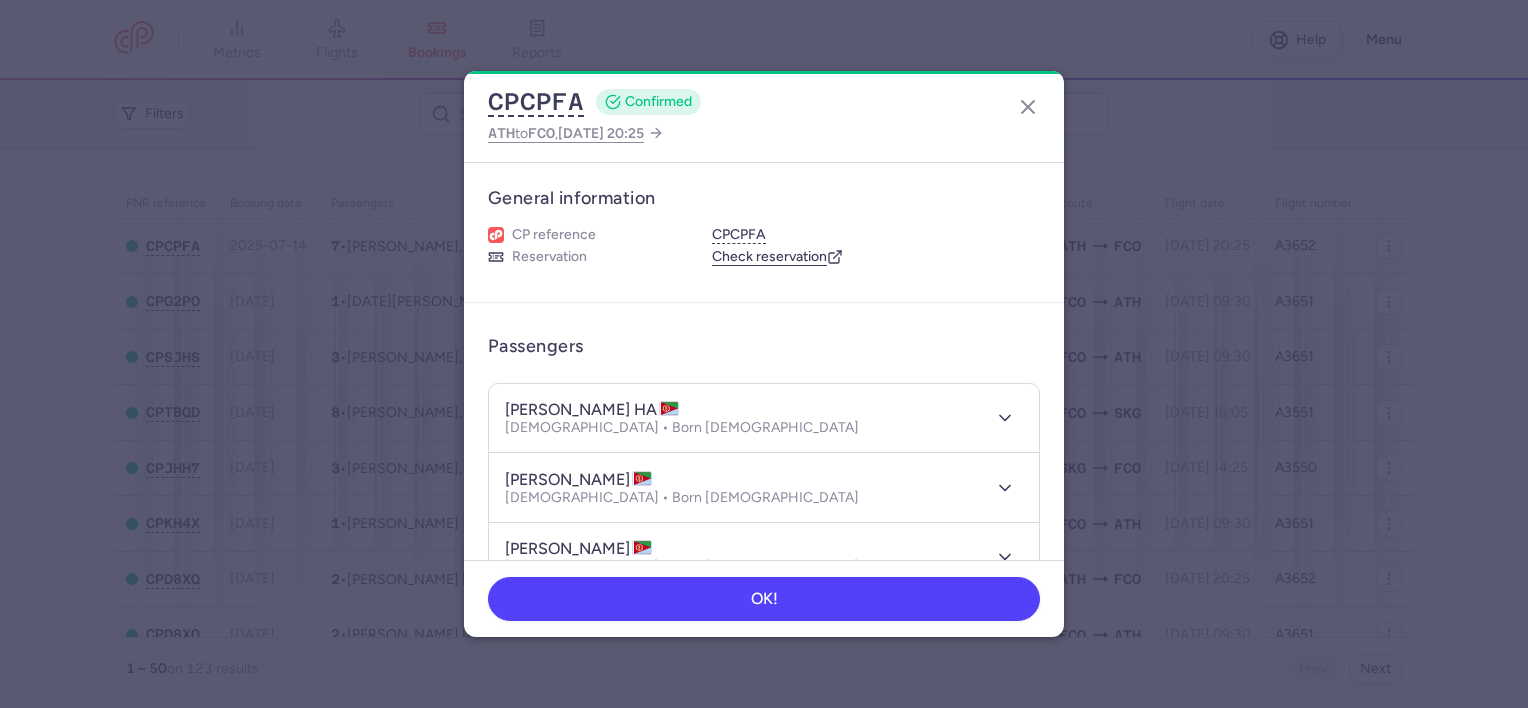 click on "huy hung HA" at bounding box center (592, 410) 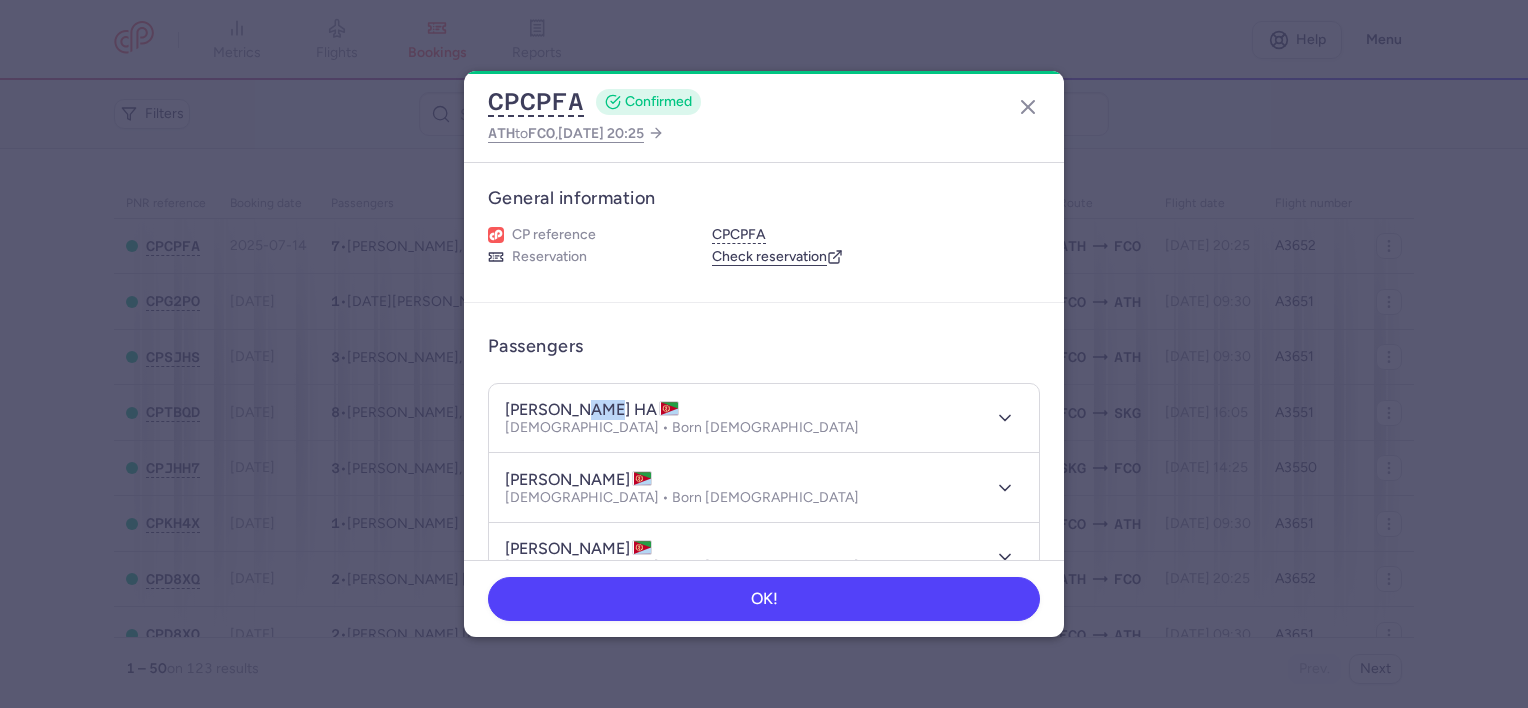 click on "huy hung HA" at bounding box center [592, 410] 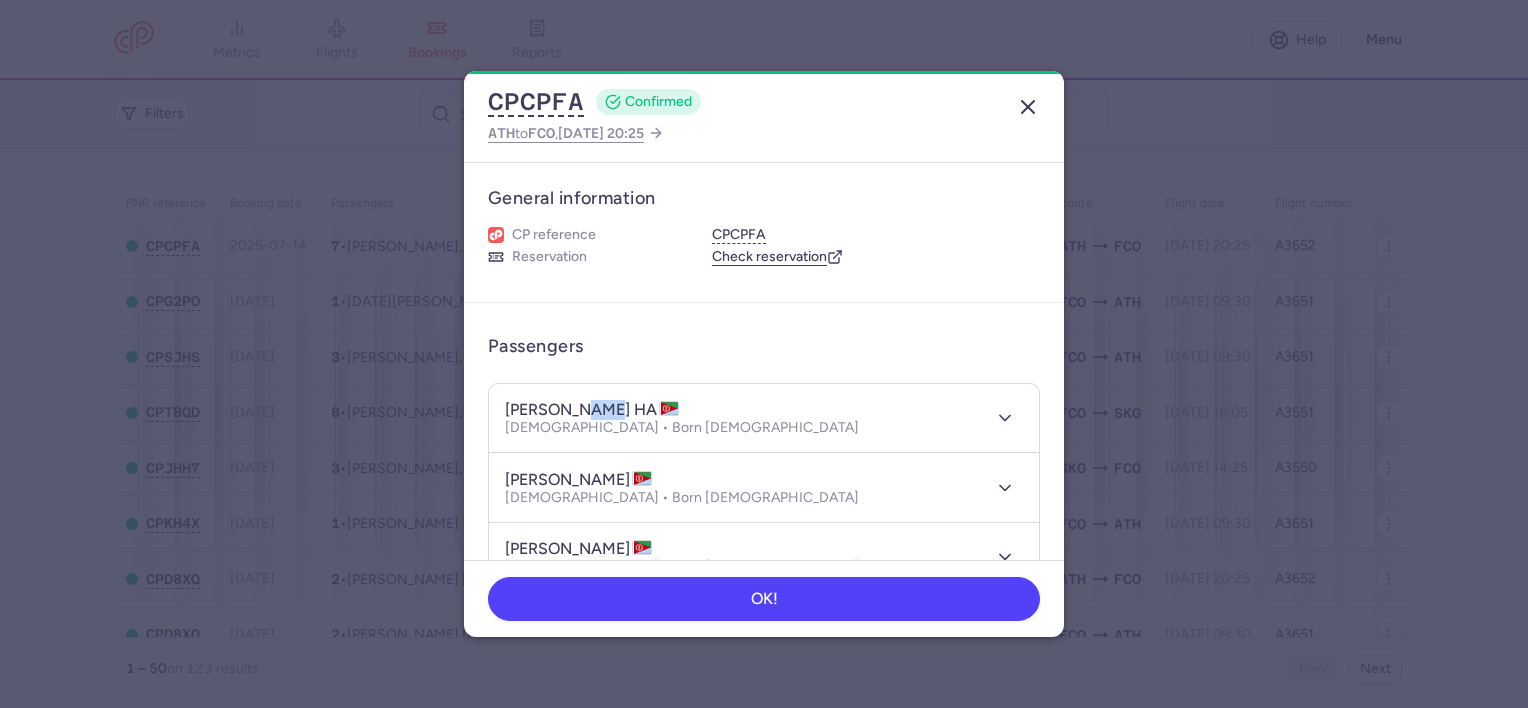 click 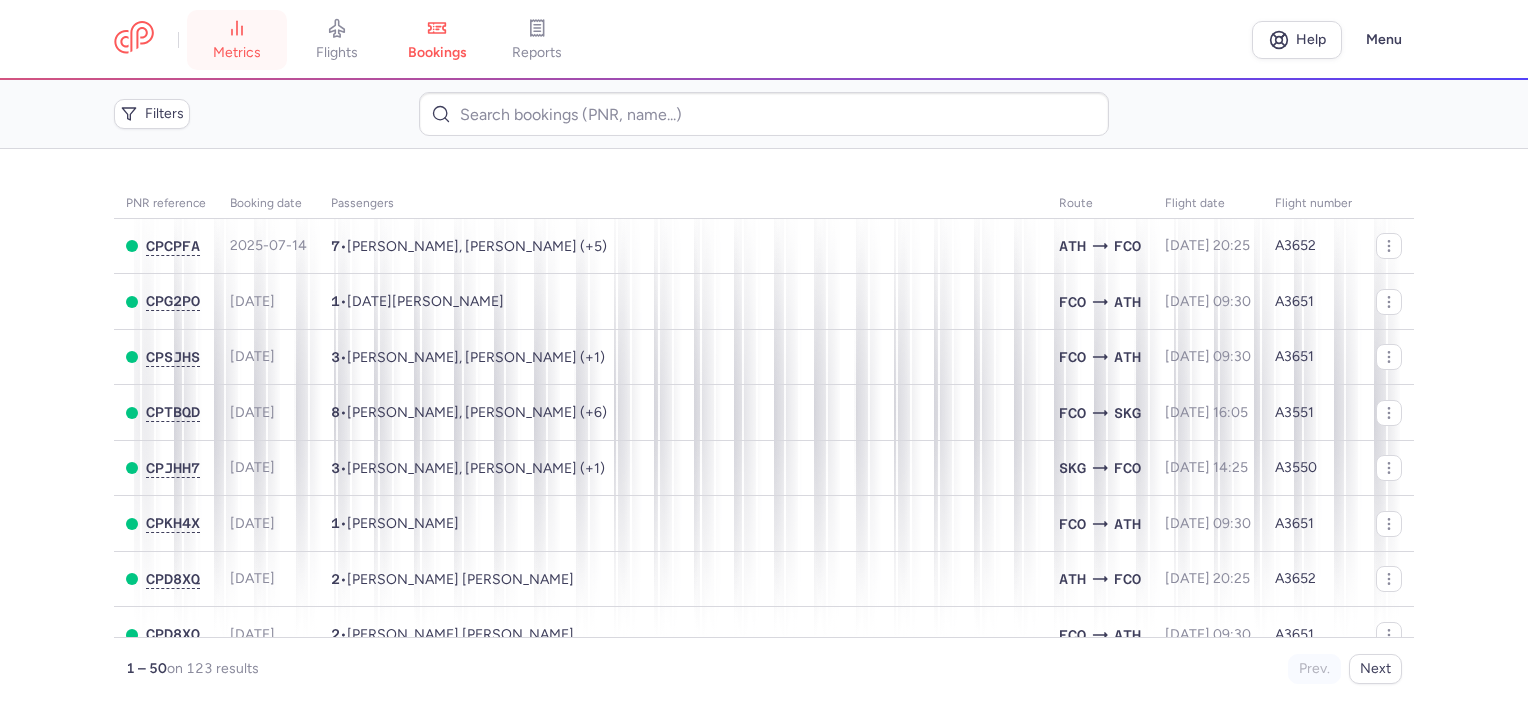 click on "metrics" at bounding box center [237, 40] 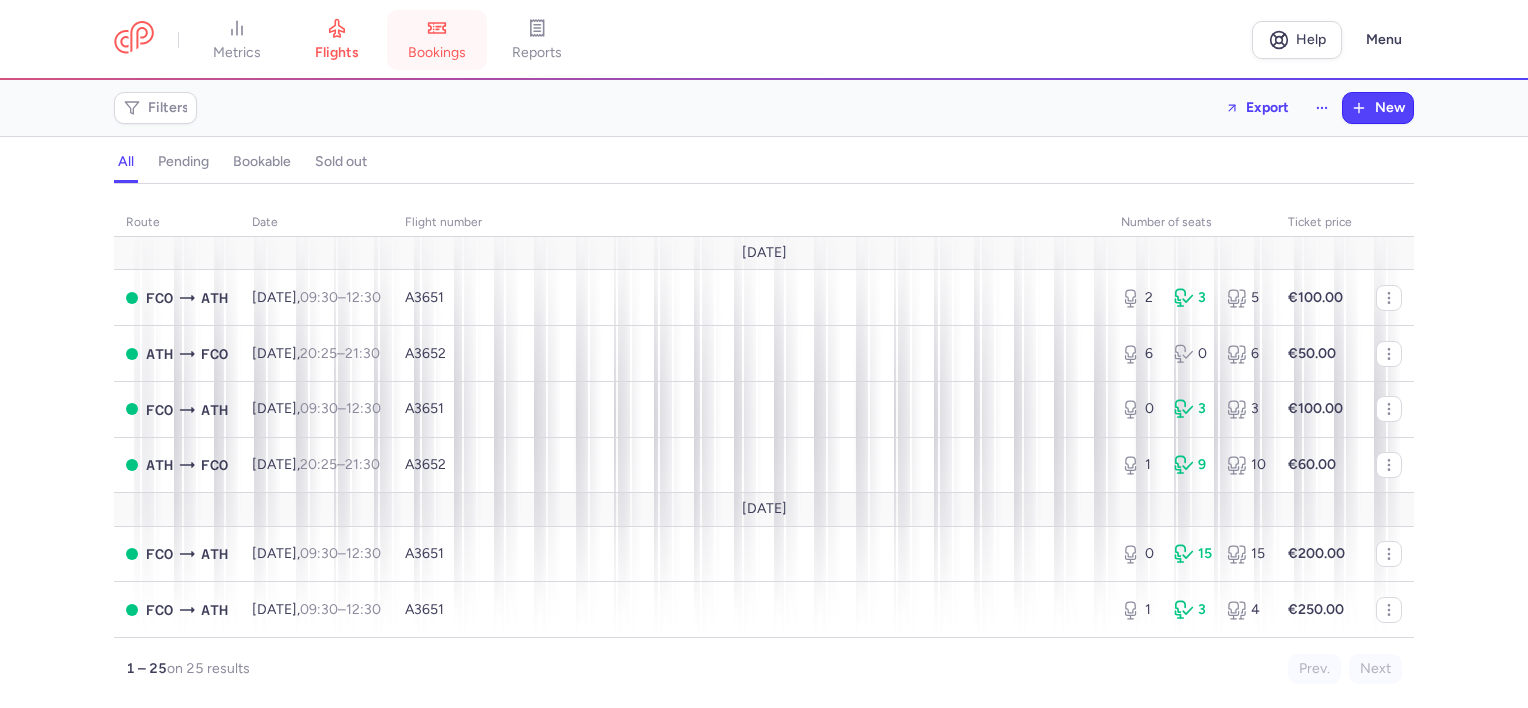 click on "bookings" at bounding box center (437, 40) 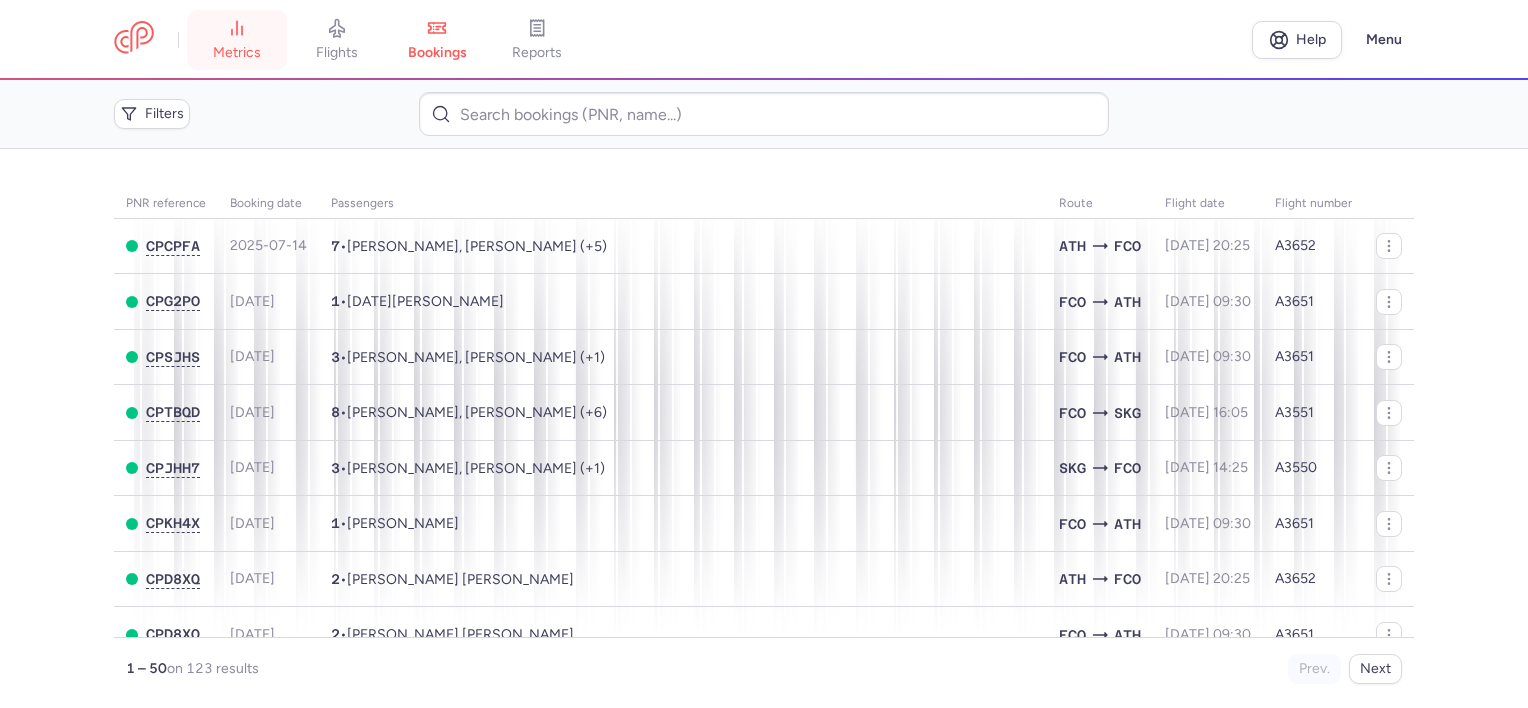click on "metrics" at bounding box center [237, 40] 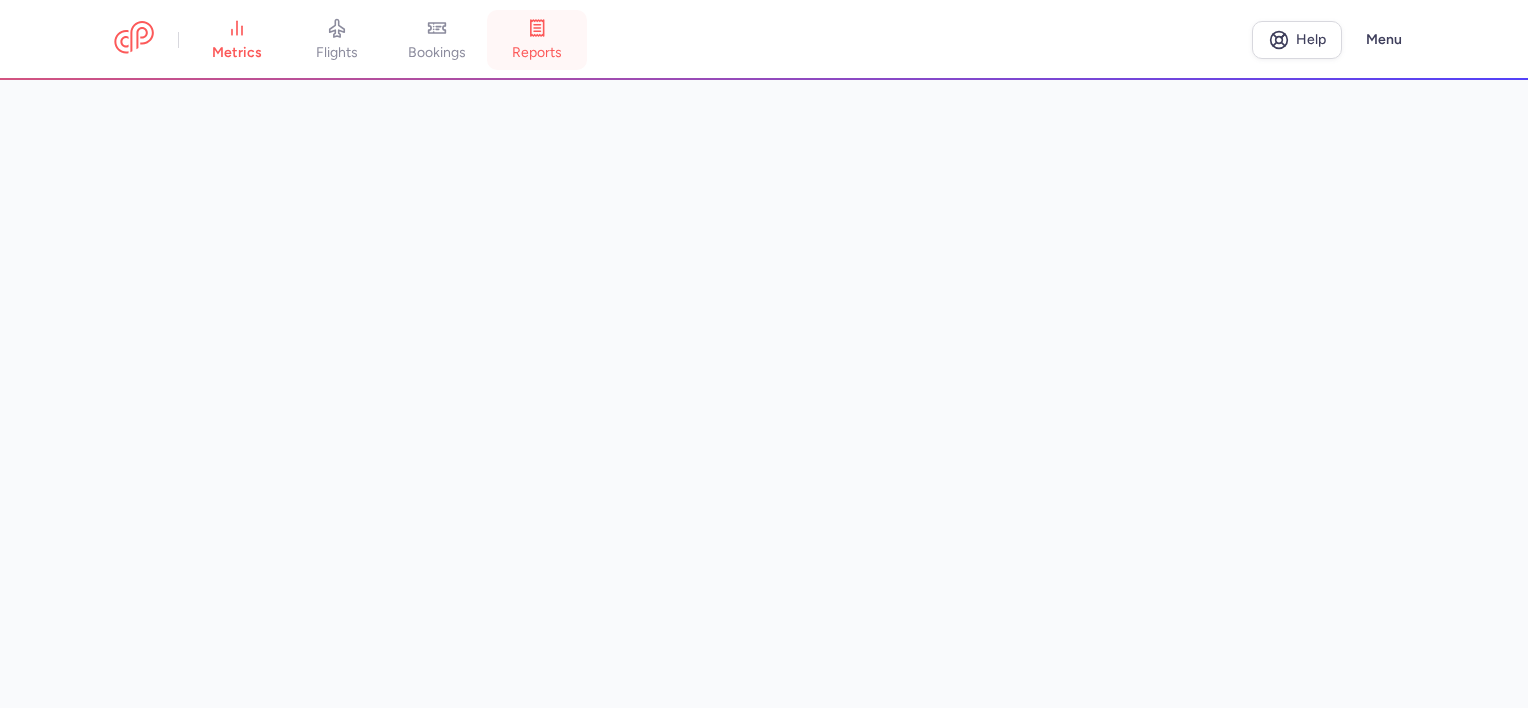 click 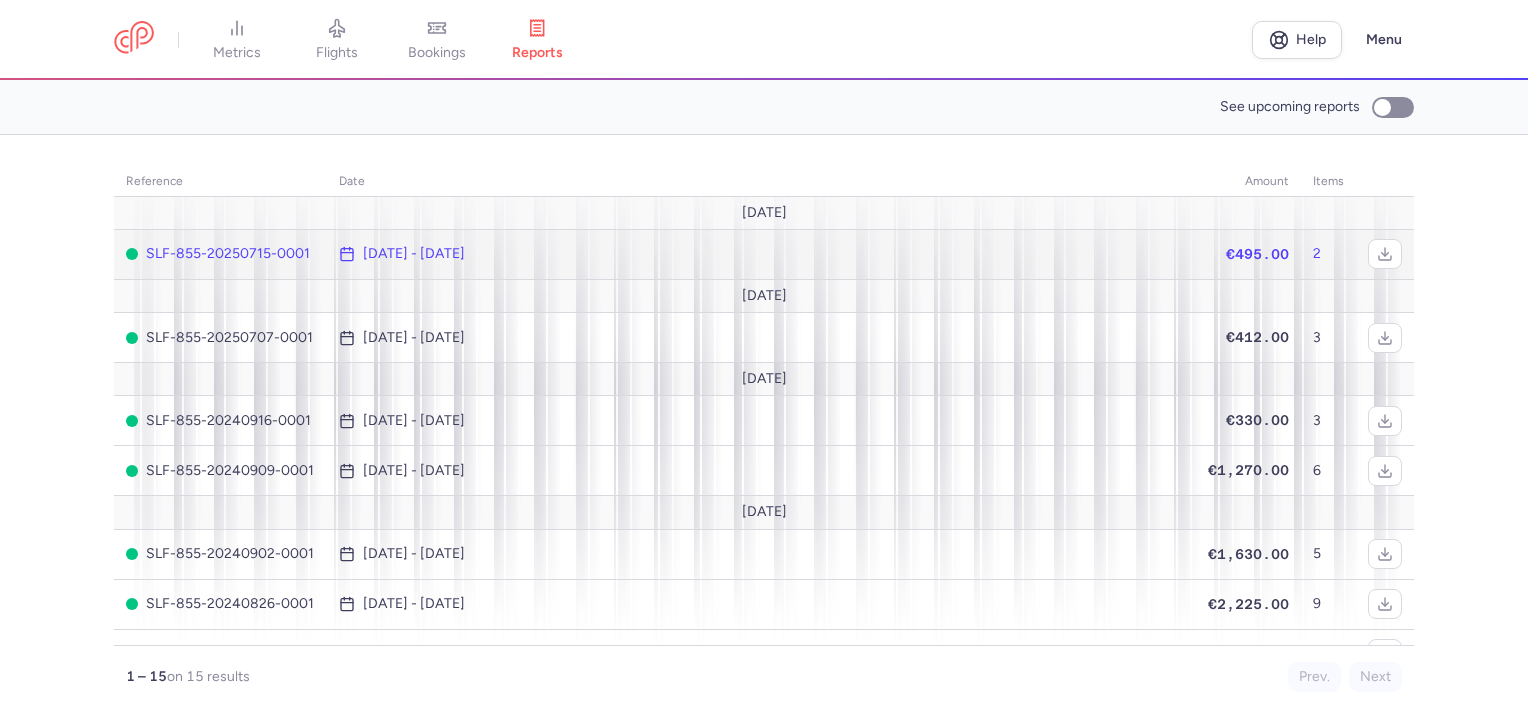 click on "[DATE] - [DATE]" 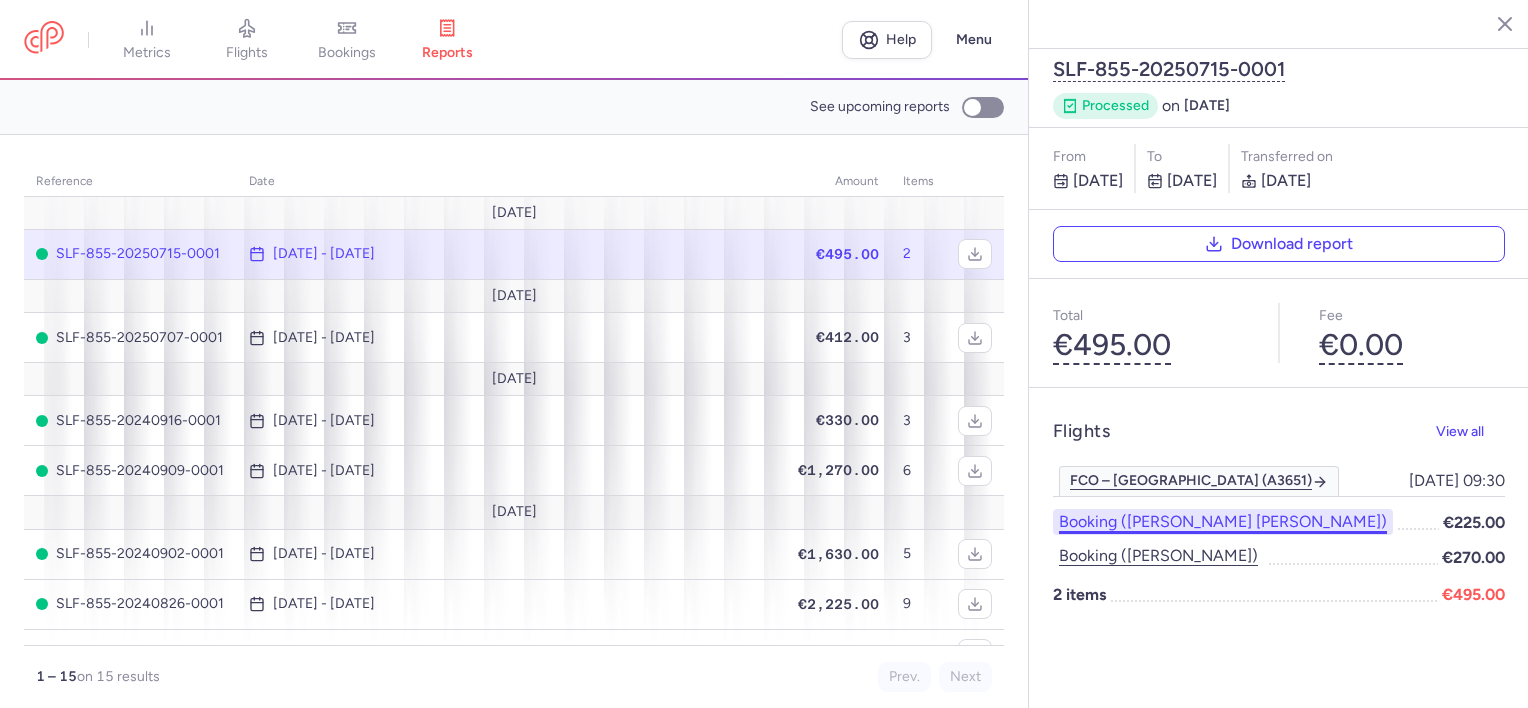 click on "Booking (griffin morrier)" at bounding box center [1223, 522] 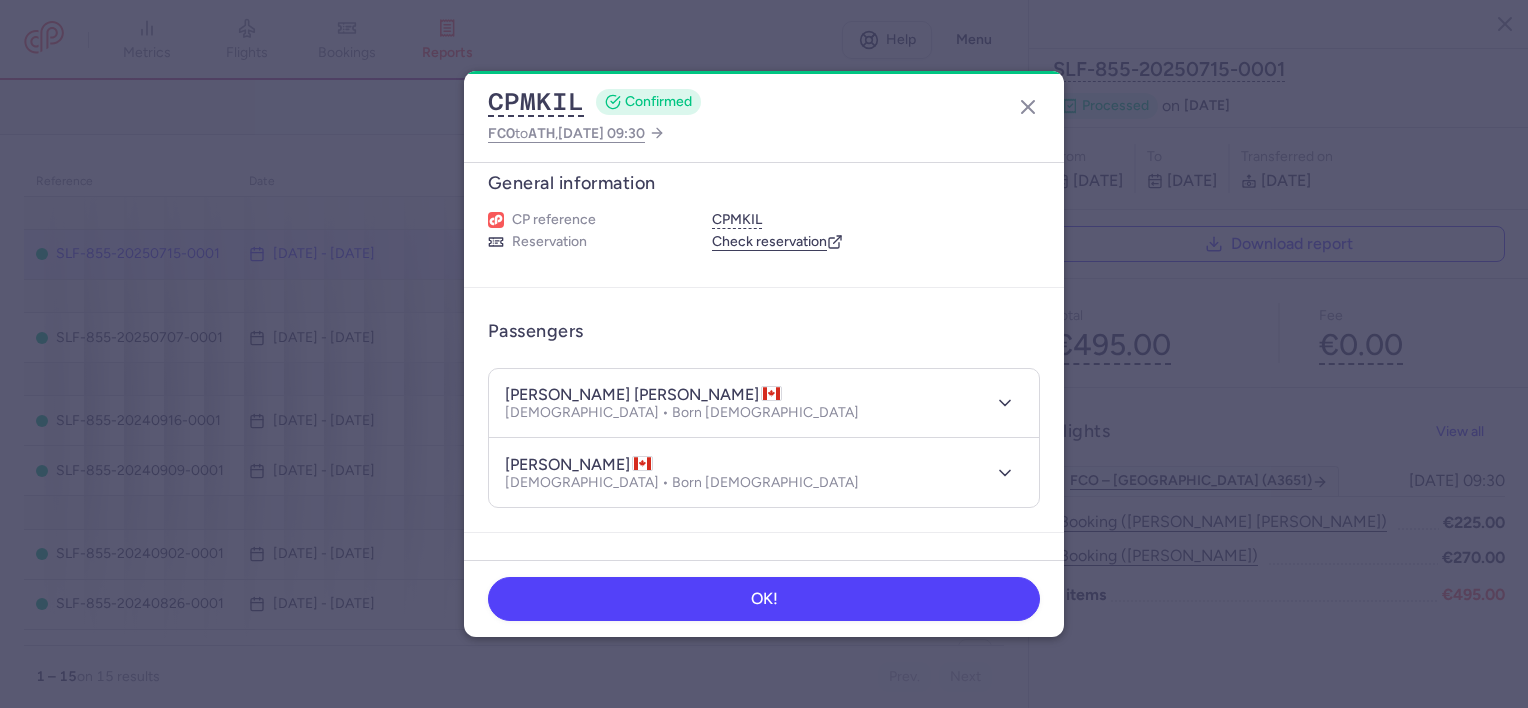 scroll, scrollTop: 0, scrollLeft: 0, axis: both 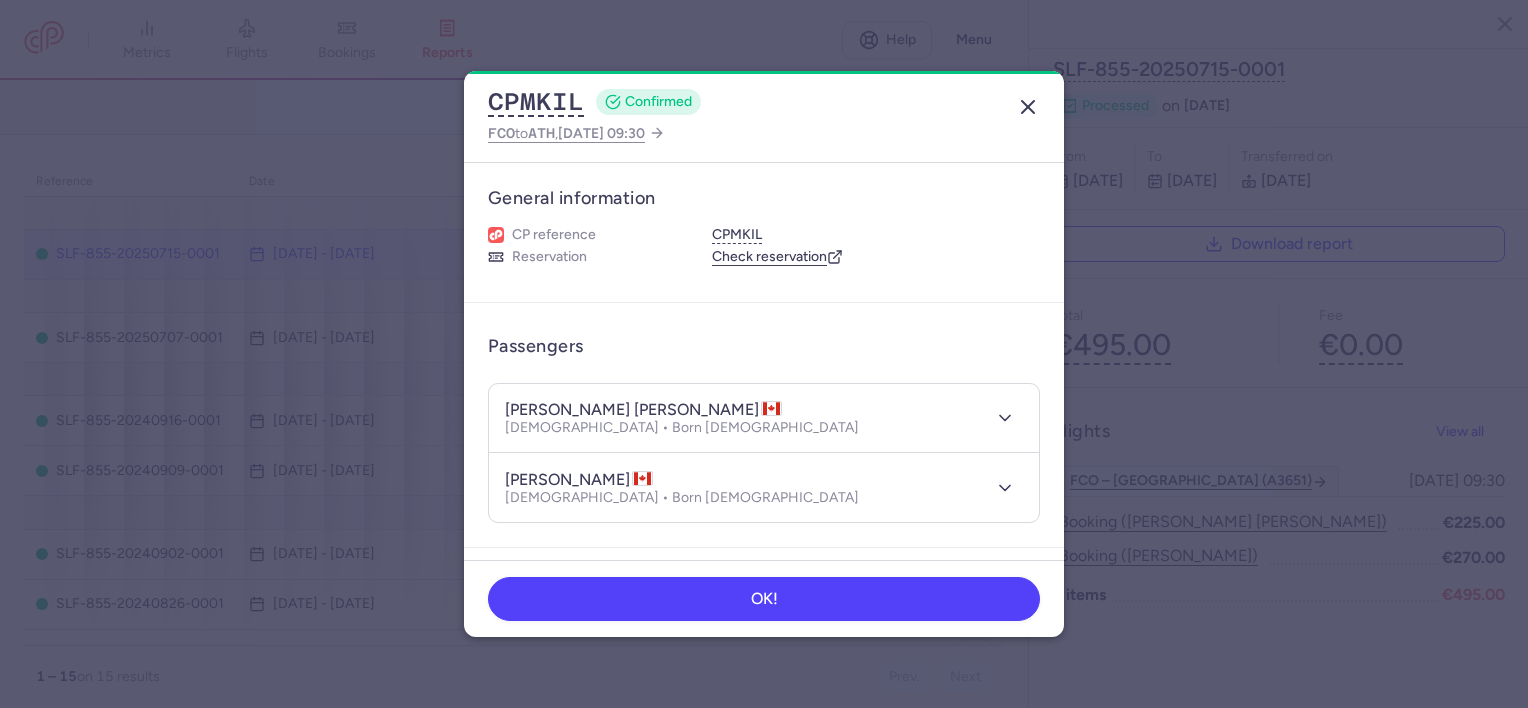 click 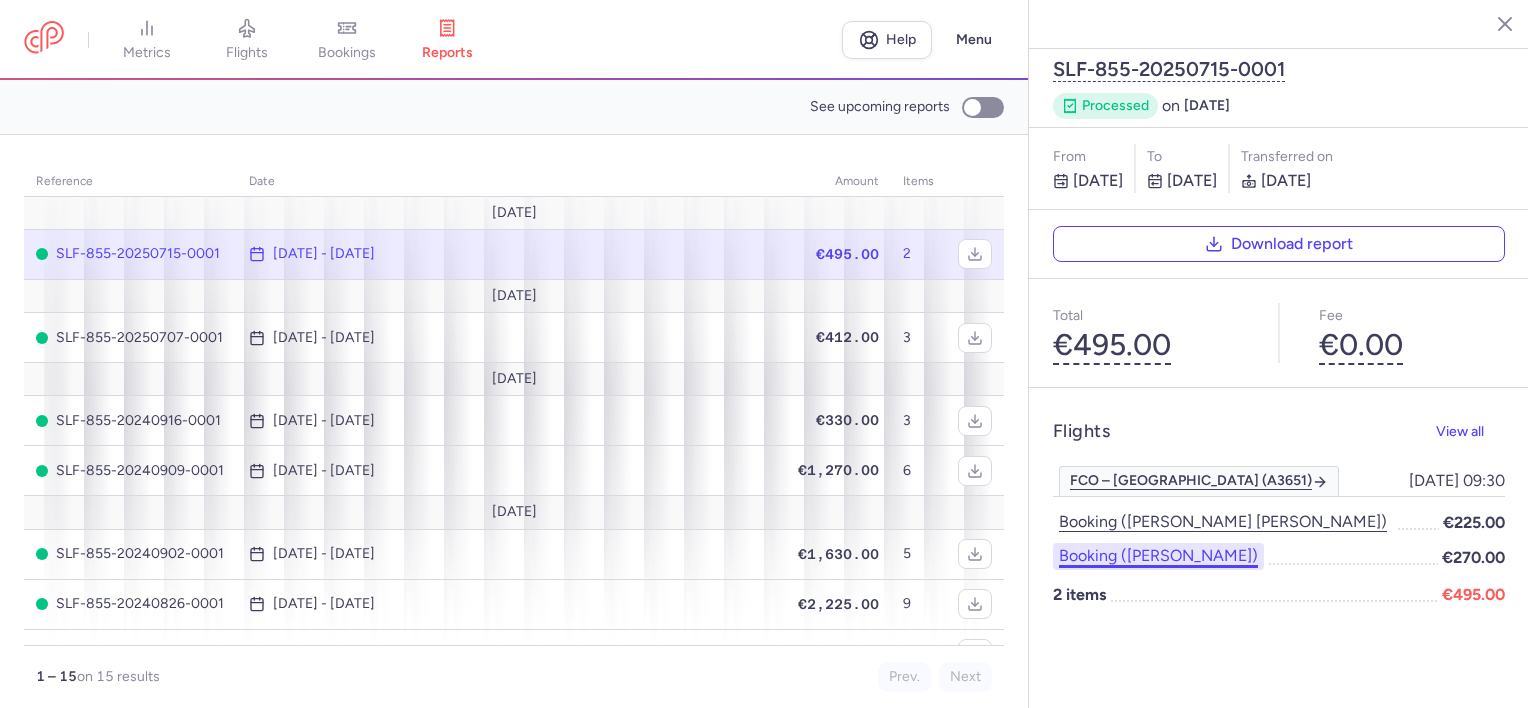click on "Booking (irene zara)" at bounding box center (1158, 556) 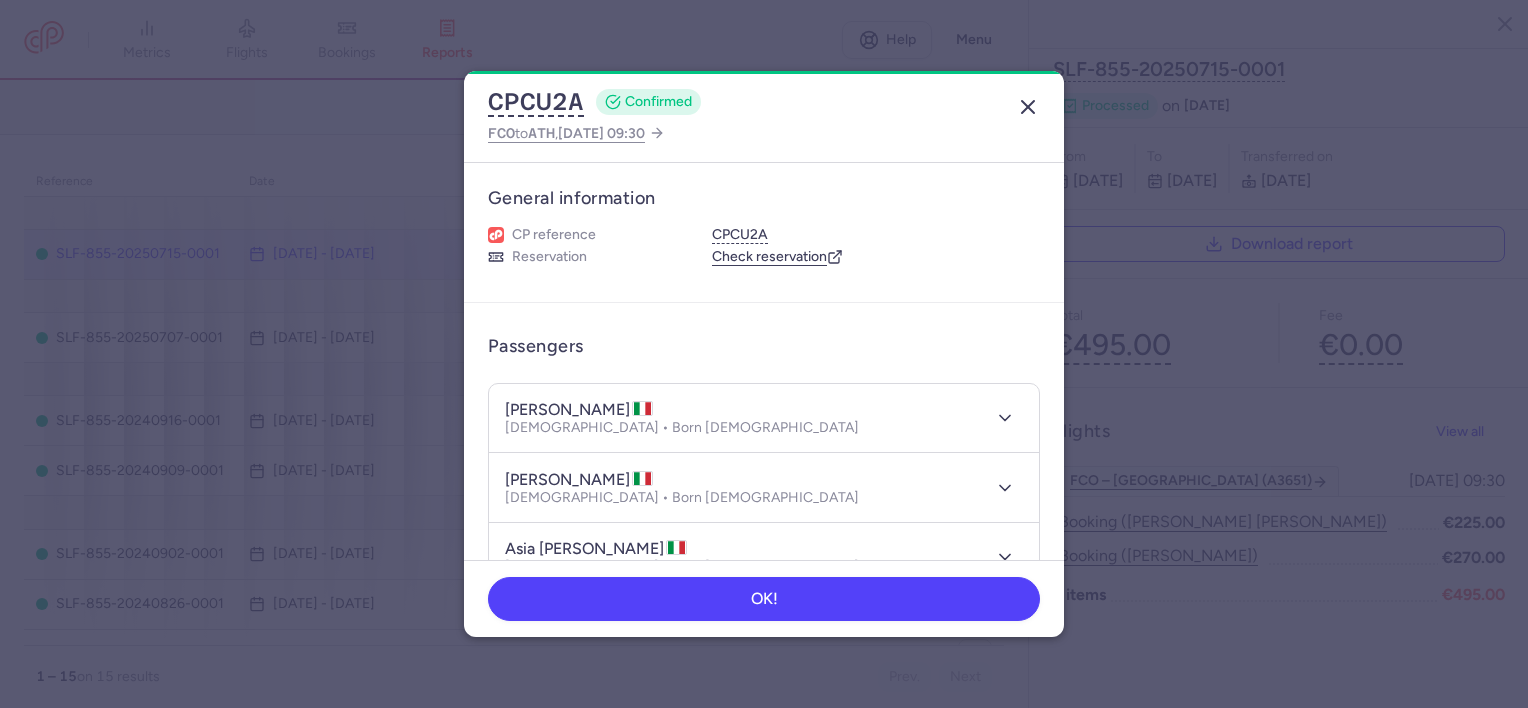 click 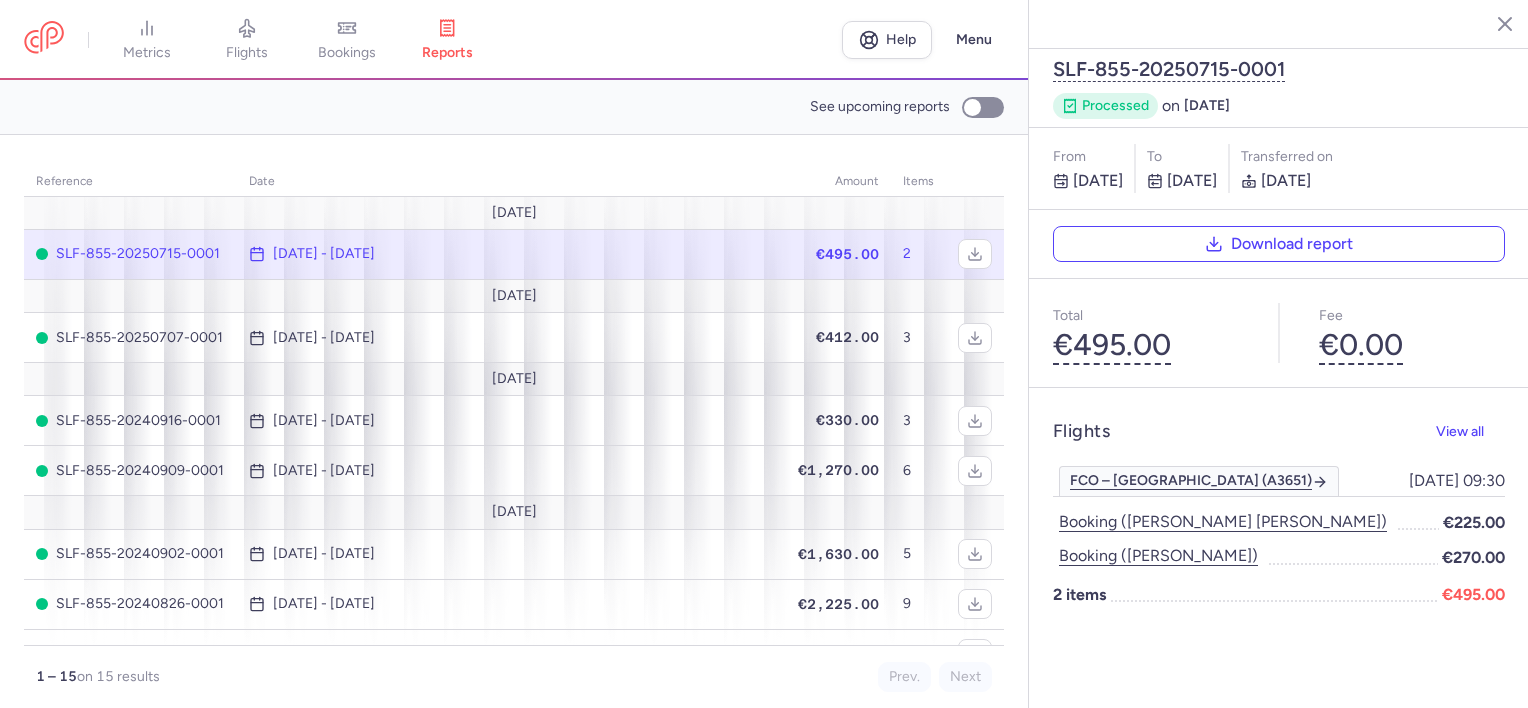 click on "SLF-855-20250715-0001  processed  on  Jul 15, 2025 From  Jul 7, 2025 to  Jul 14, 2025 Transferred on   Jul 15, 2025  Download report  Total €495.00 Fee €0.00 Flights  View all  FCO – ATH (A3651)  2025-07-13, 09:30 2025-07-13, 09:30 Booking (griffin morrier) €225.00 Booking (irene zara) €270.00 2 items  €495.00" at bounding box center (1279, 354) 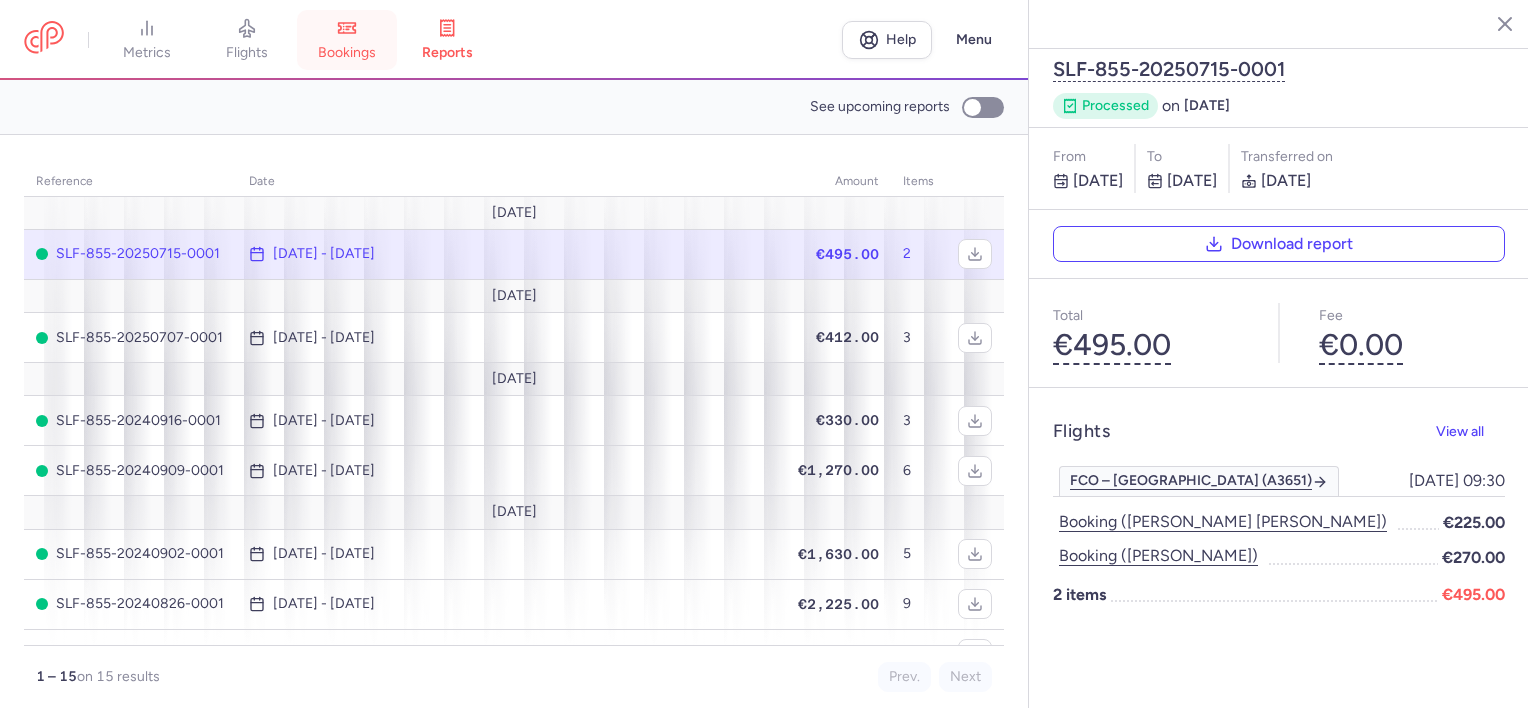 click on "bookings" at bounding box center [347, 53] 